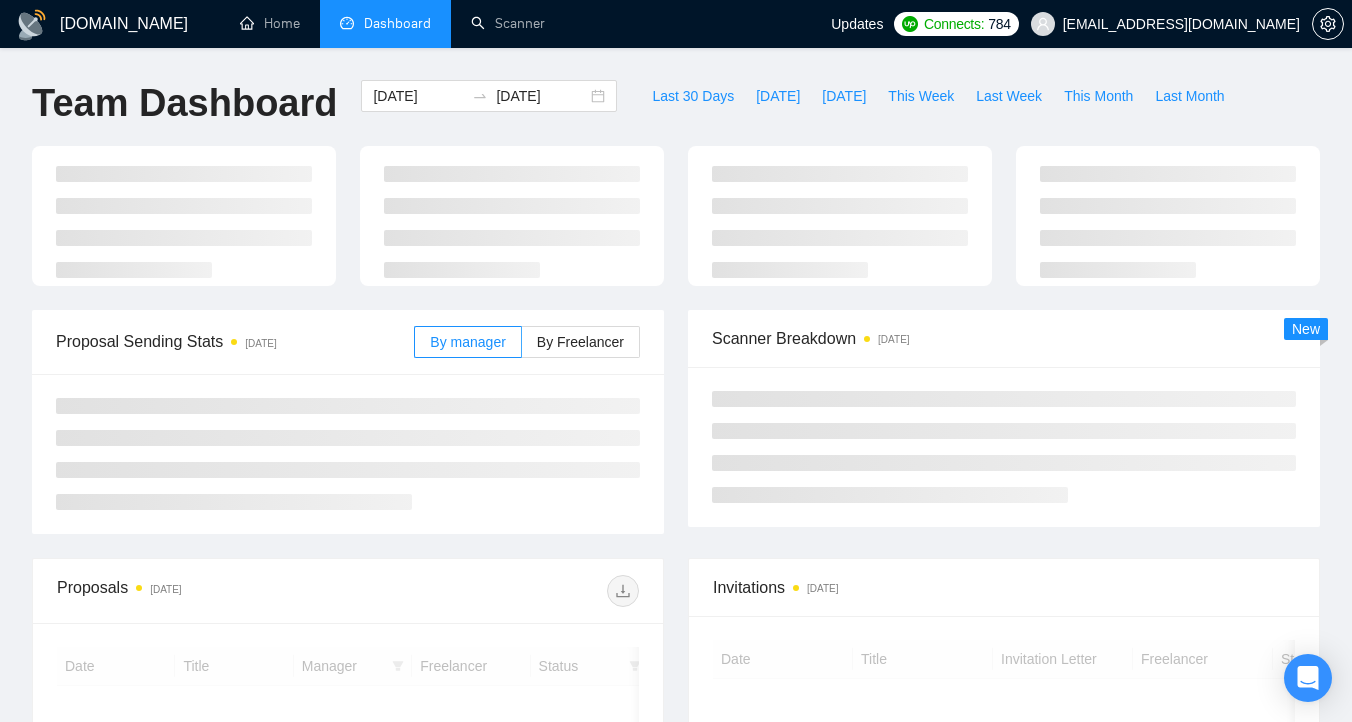 scroll, scrollTop: 0, scrollLeft: 0, axis: both 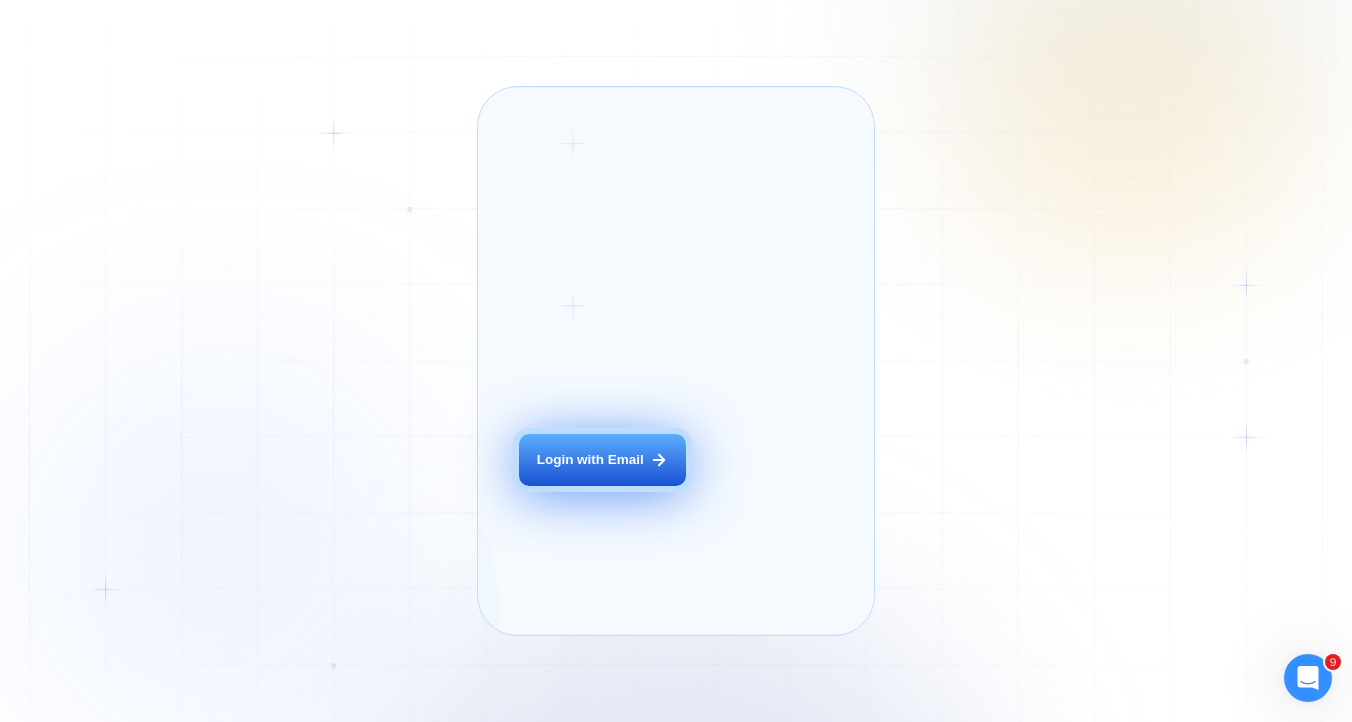 click on "Login with Email" at bounding box center [590, 460] 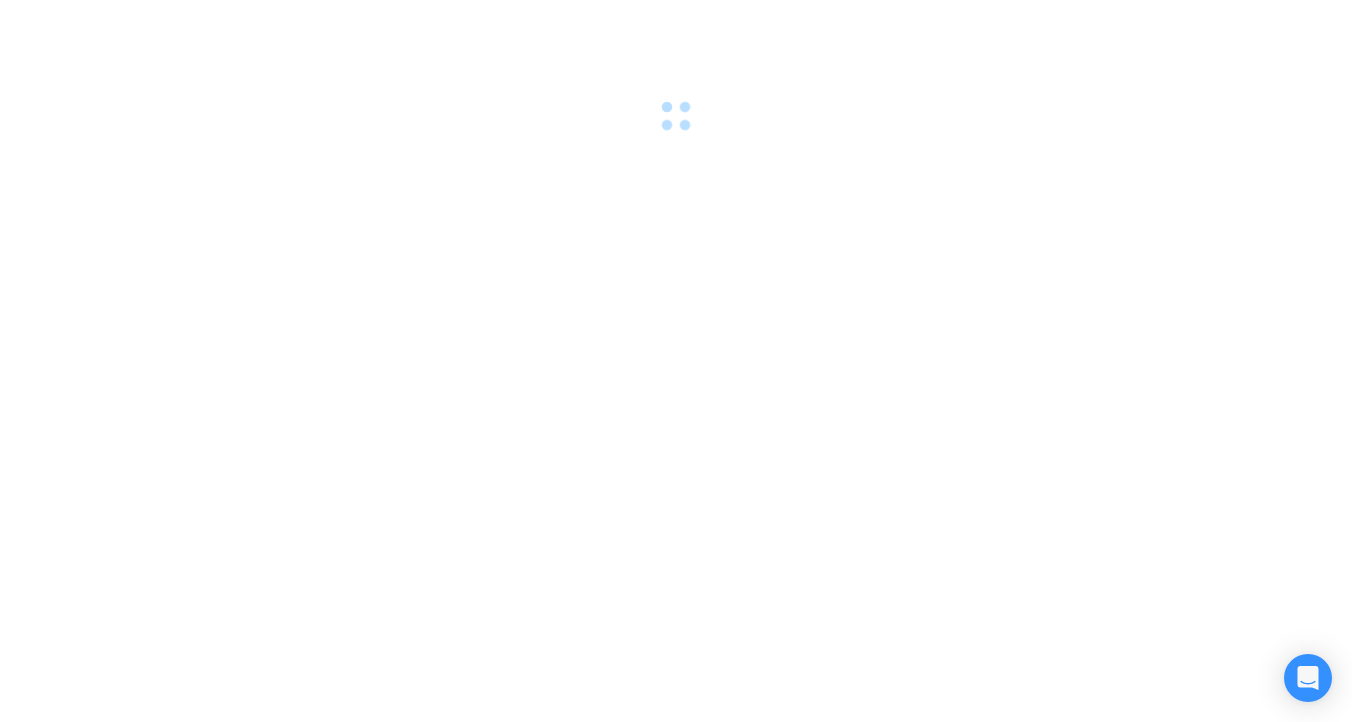 scroll, scrollTop: 0, scrollLeft: 0, axis: both 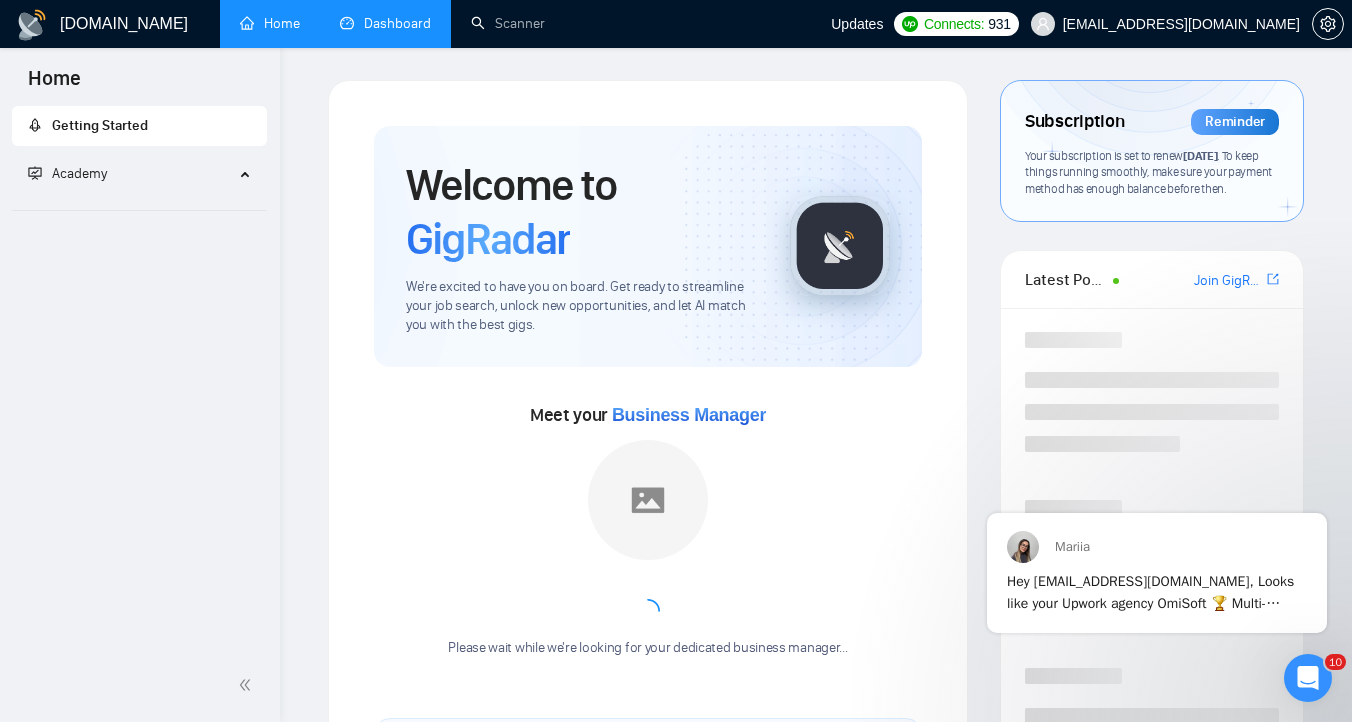 click on "Dashboard" at bounding box center (385, 23) 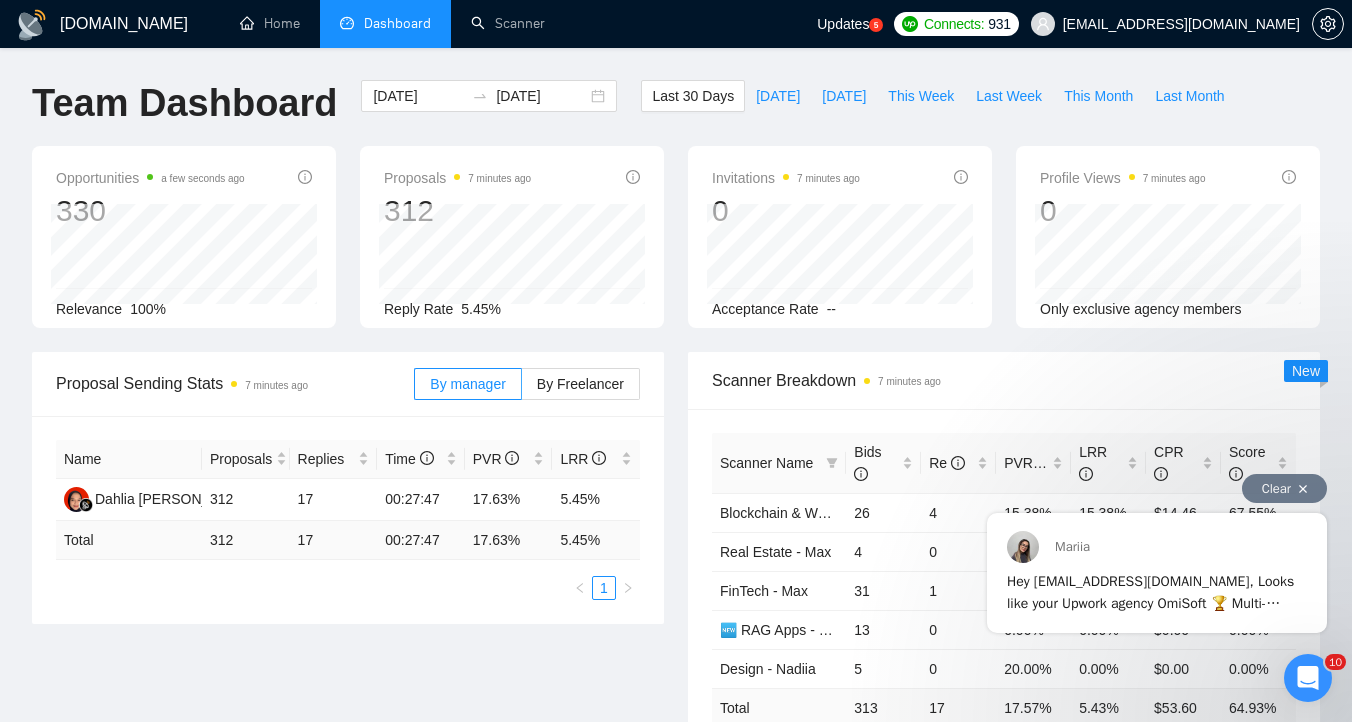 click on "Clear" at bounding box center (1284, 488) 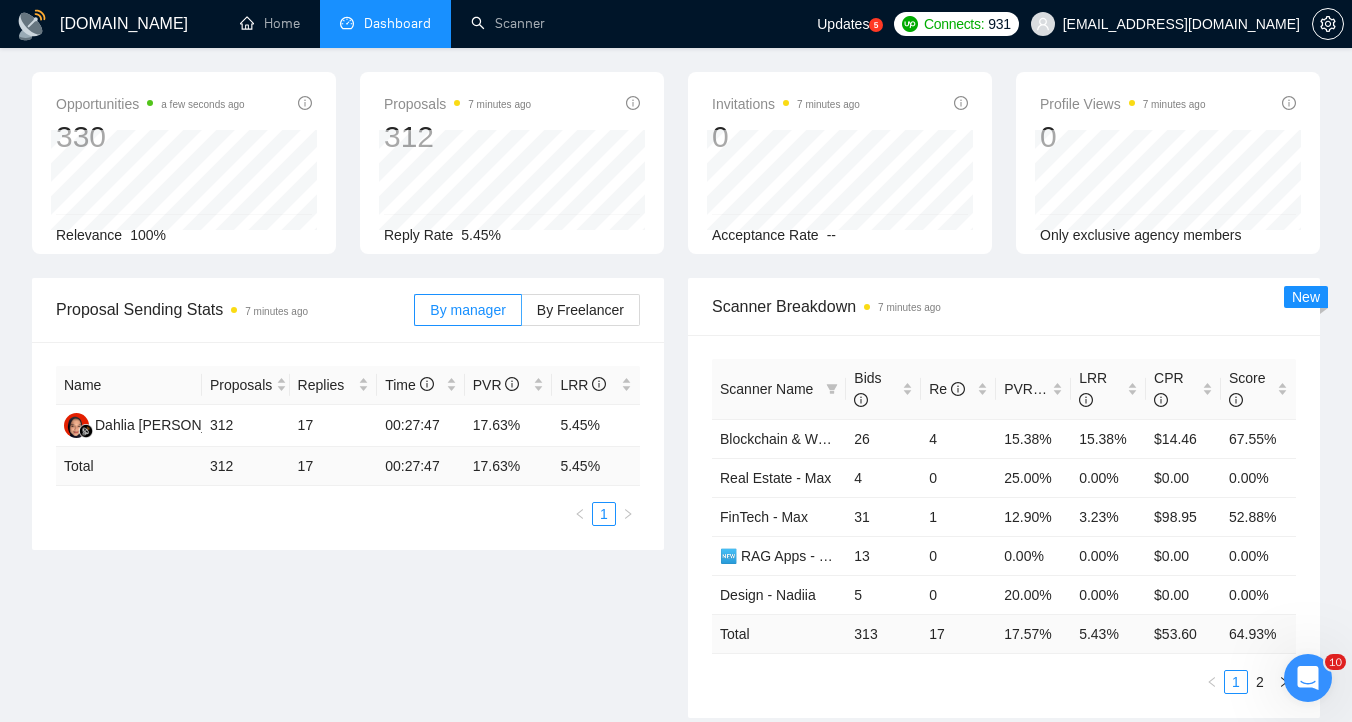 scroll, scrollTop: 0, scrollLeft: 0, axis: both 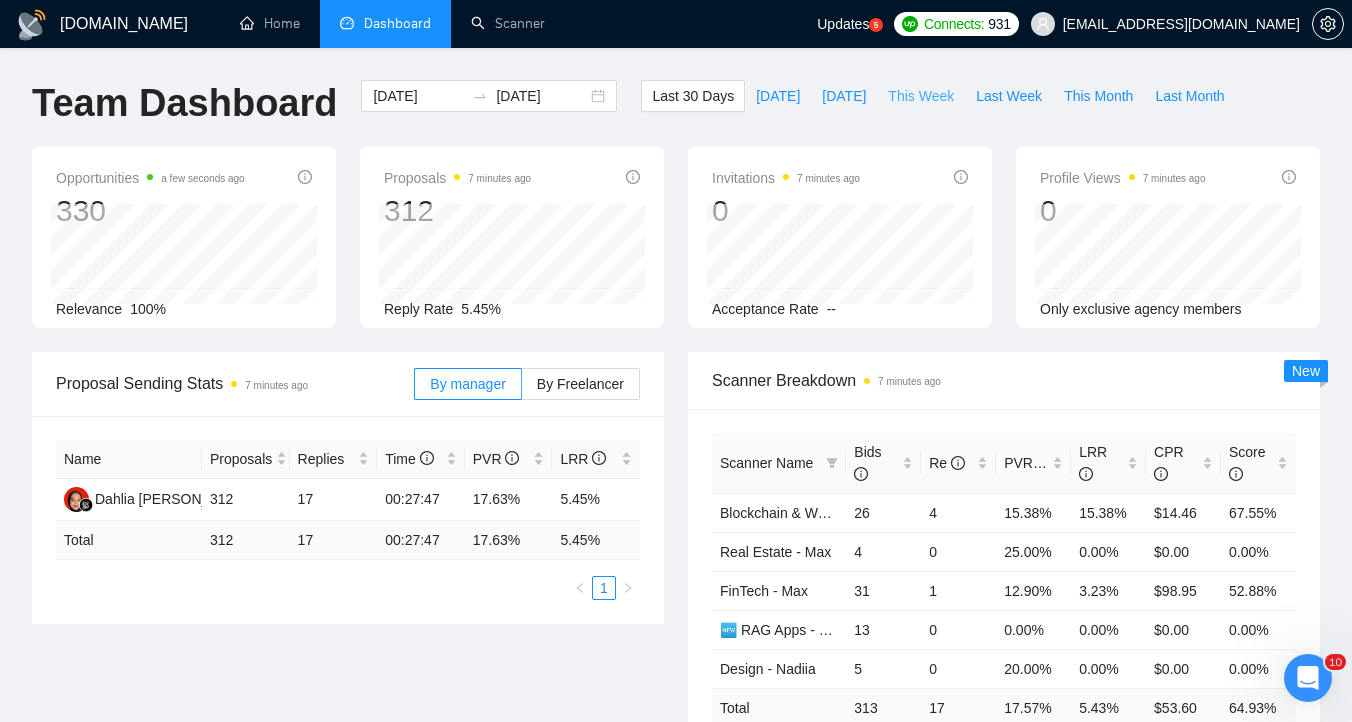 click on "This Week" at bounding box center (921, 96) 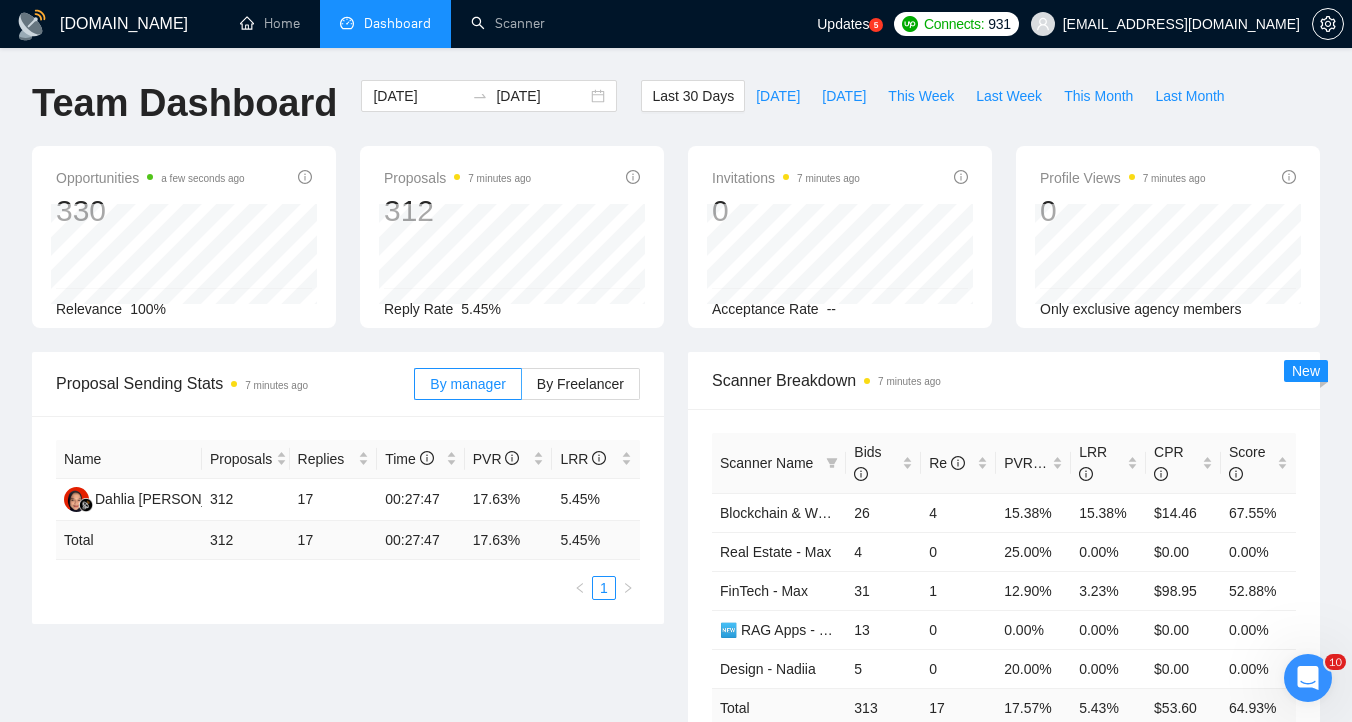 type on "2025-07-07" 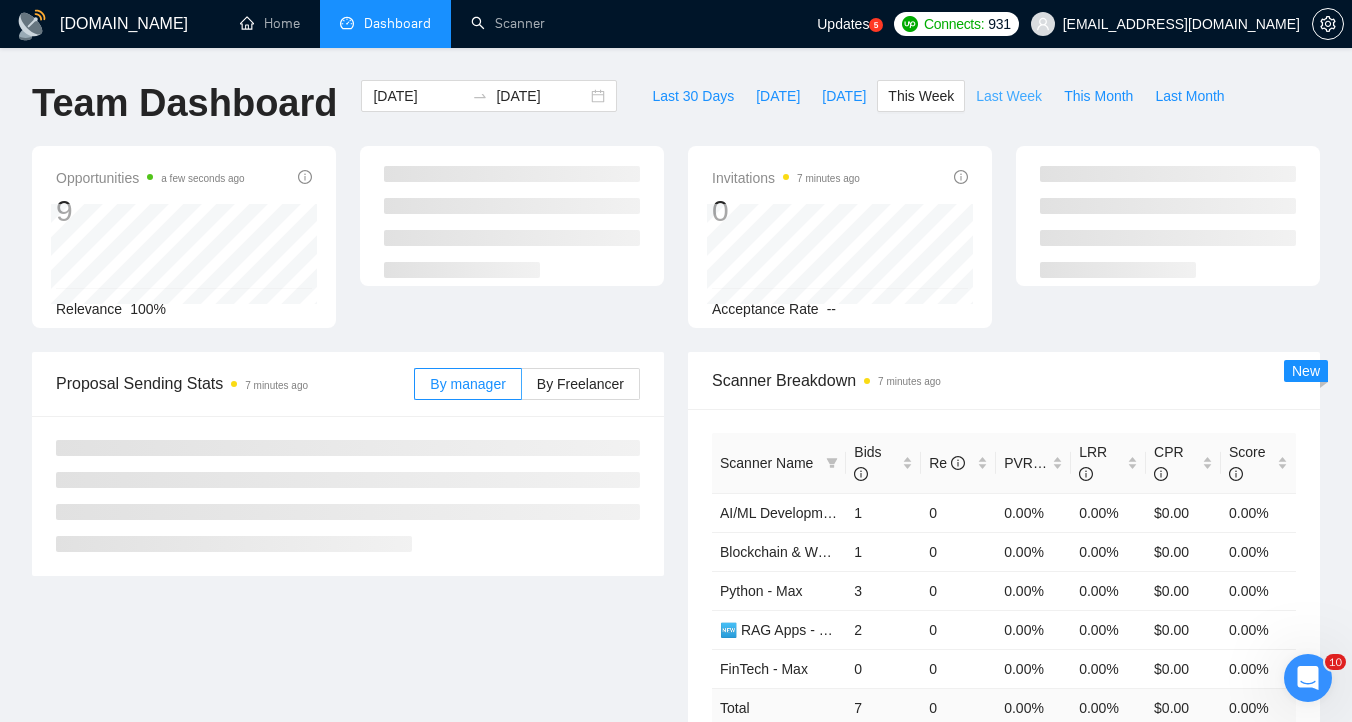 click on "Last Week" at bounding box center [1009, 96] 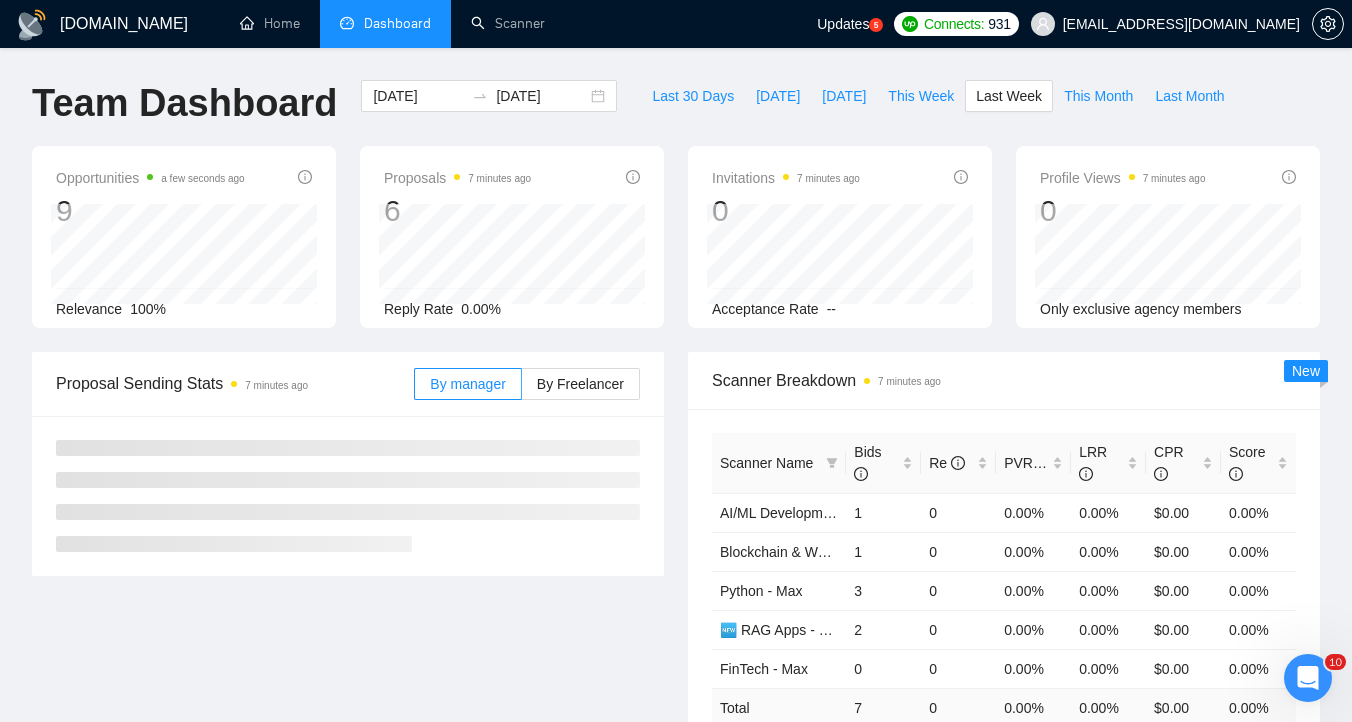 type on "2025-06-30" 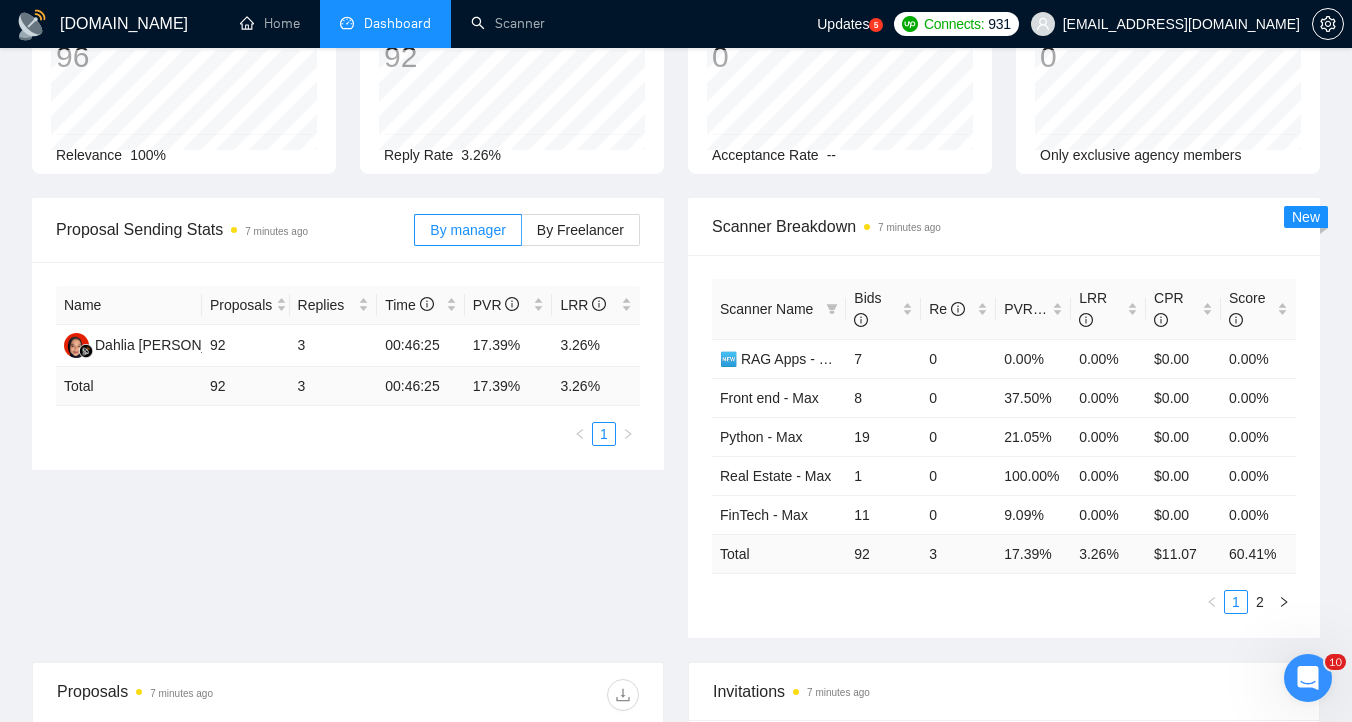 scroll, scrollTop: 143, scrollLeft: 0, axis: vertical 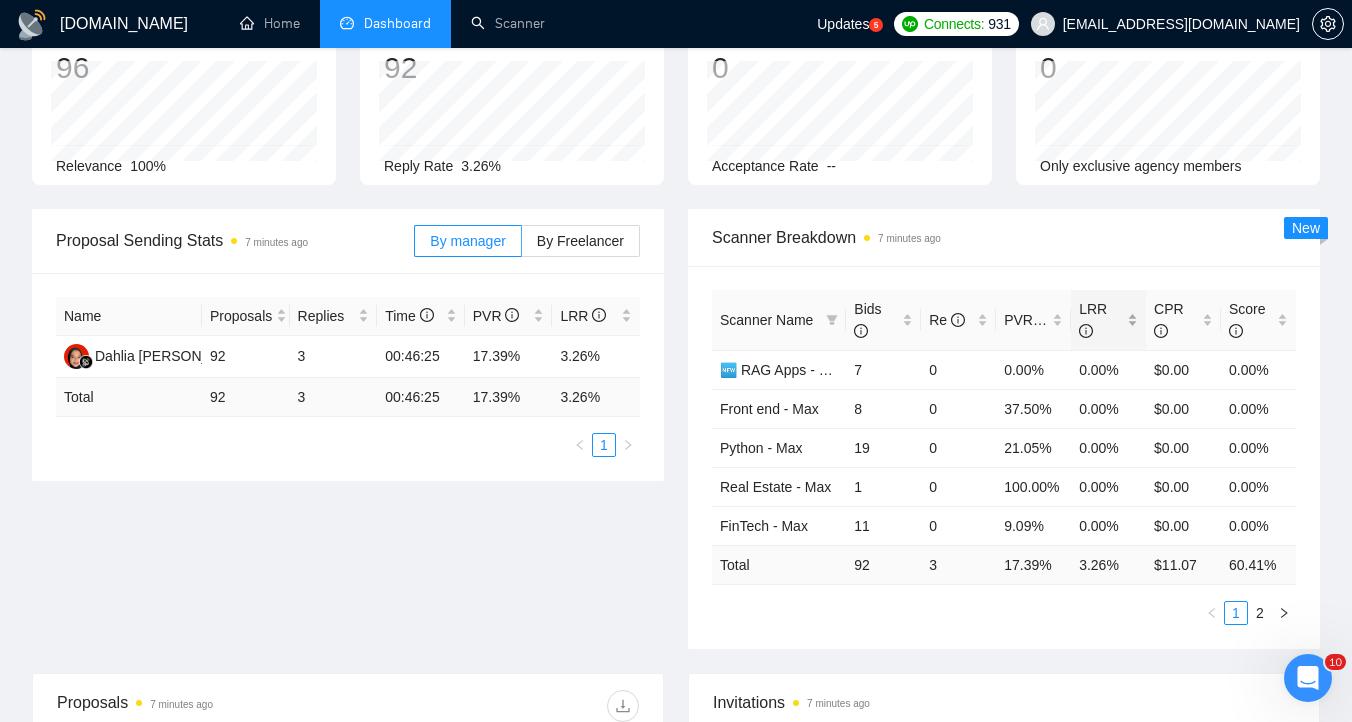 click on "LRR" at bounding box center (1108, 320) 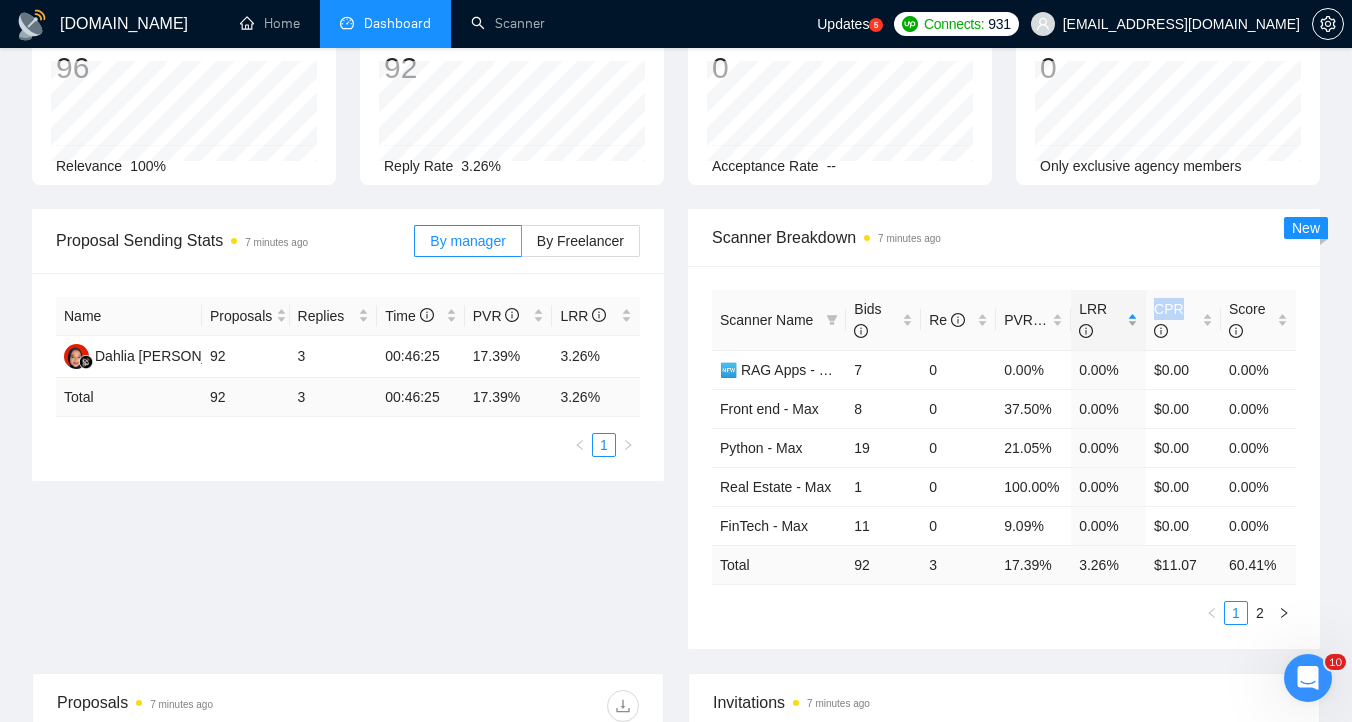 click on "LRR" at bounding box center [1108, 320] 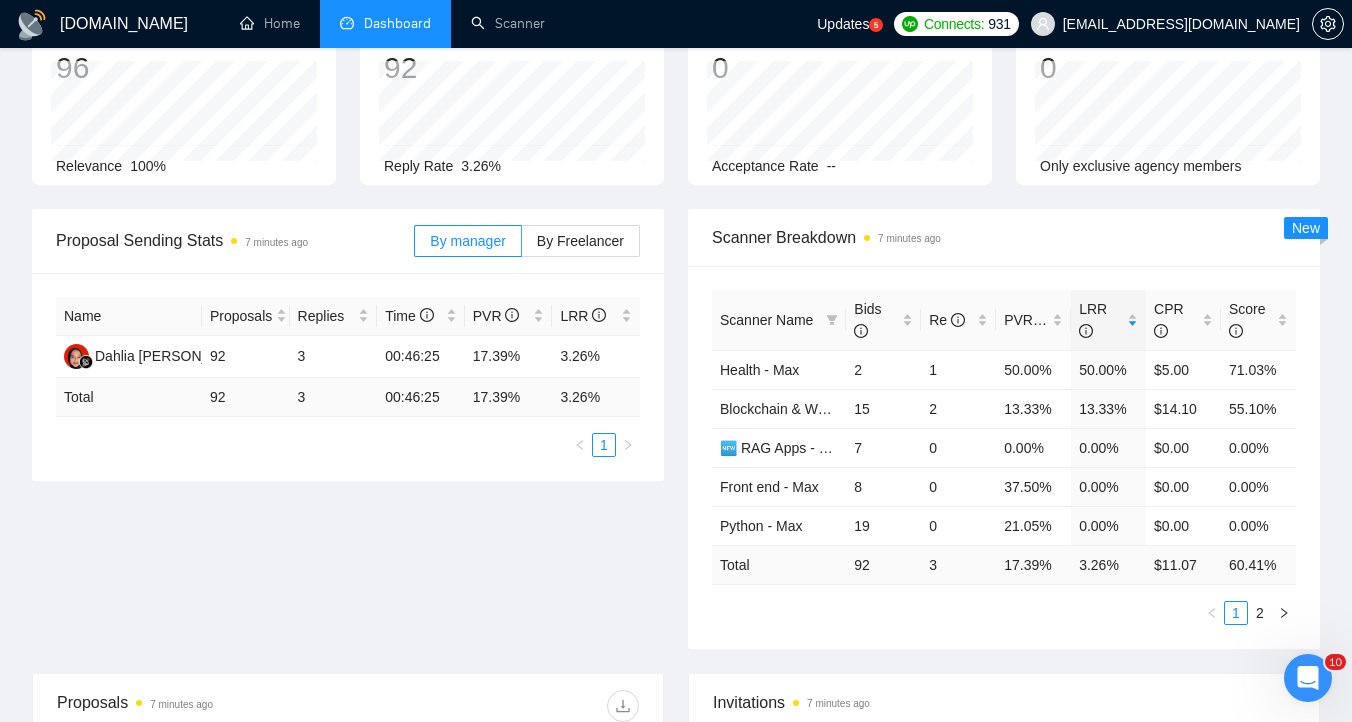 click on "Scanner Breakdown 7 minutes ago" at bounding box center [1004, 237] 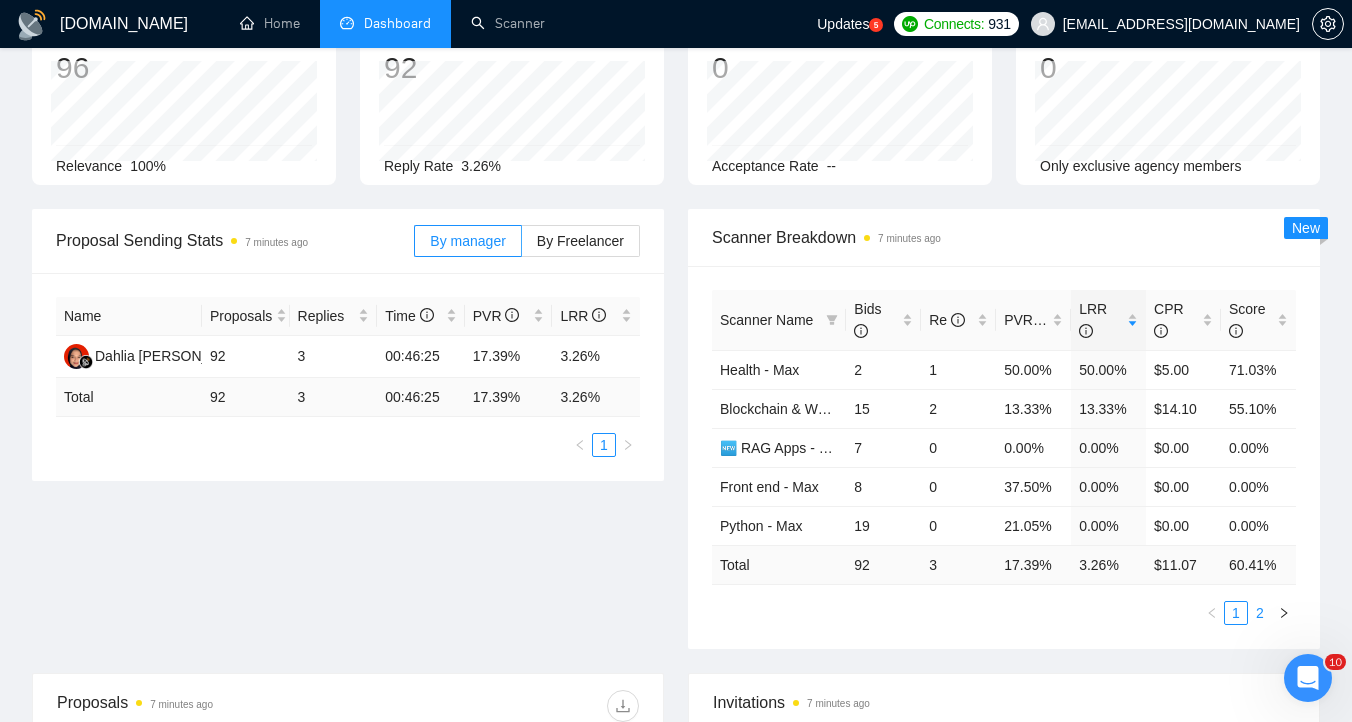 click on "2" at bounding box center (1260, 613) 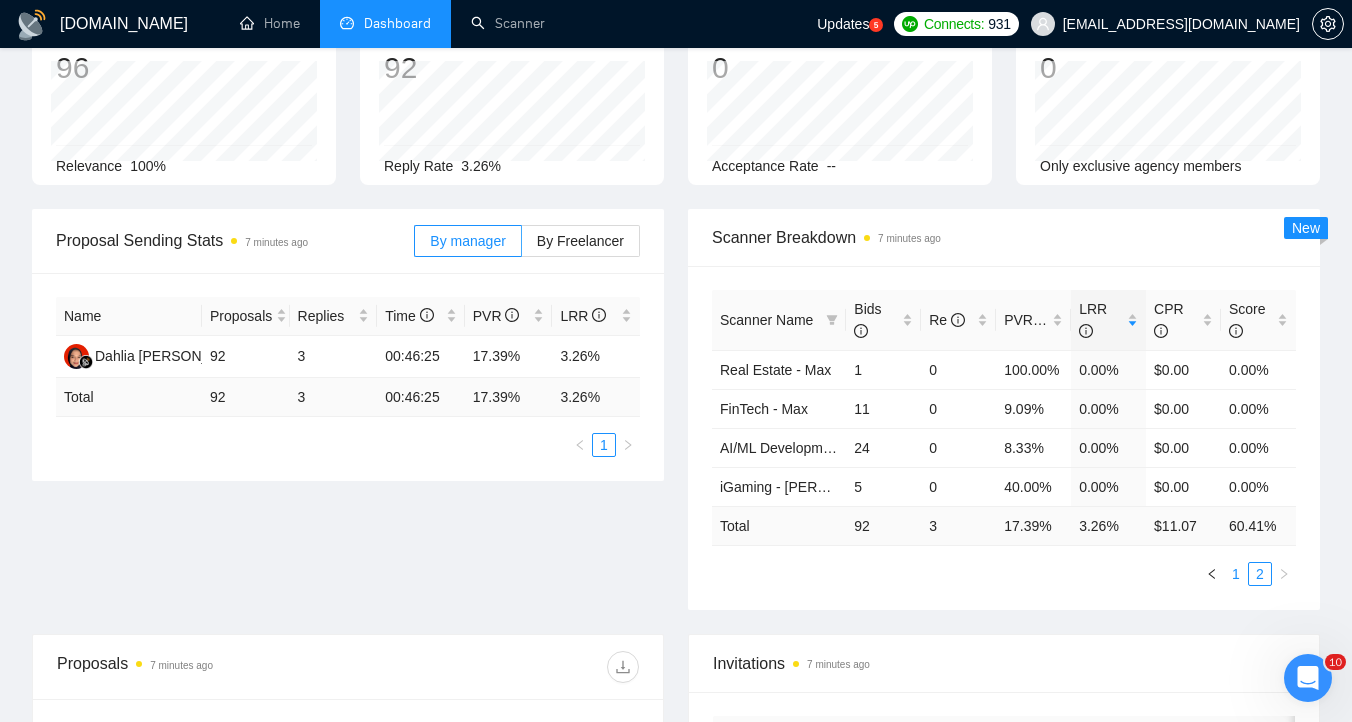 click on "1" at bounding box center [1236, 574] 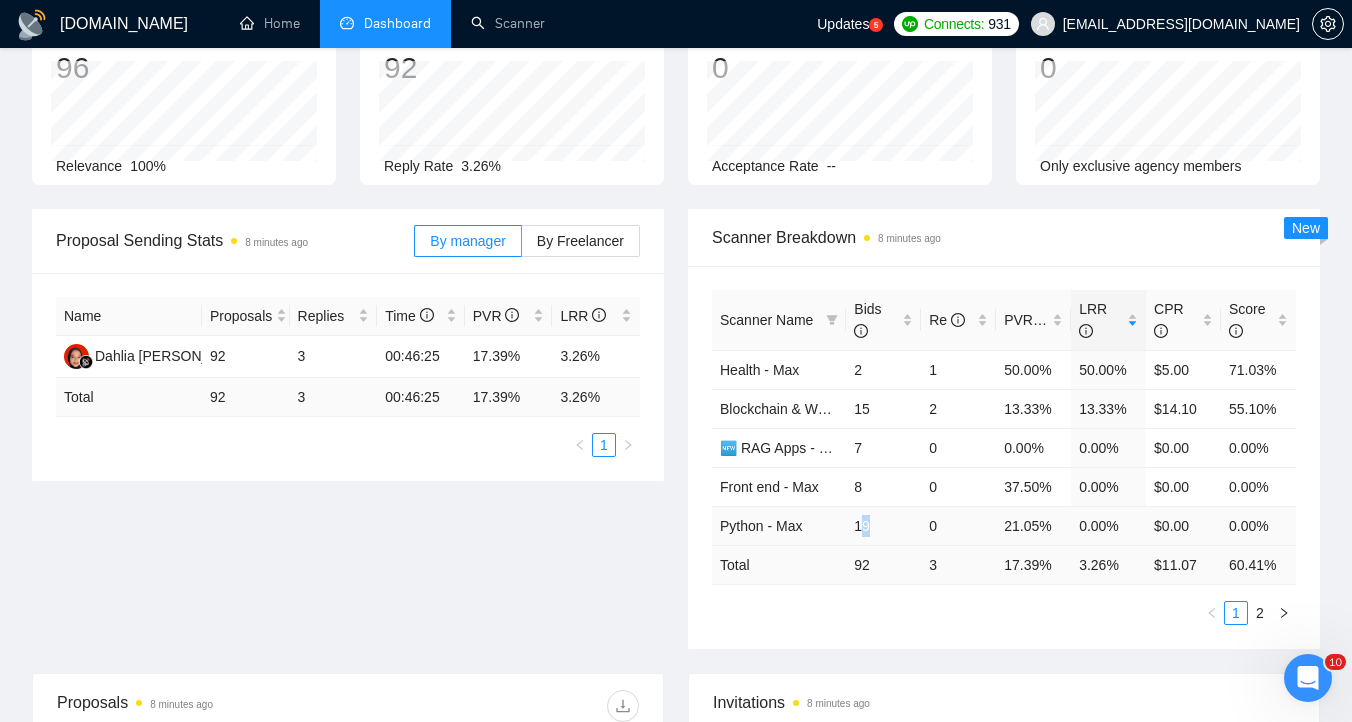drag, startPoint x: 865, startPoint y: 521, endPoint x: 956, endPoint y: 521, distance: 91 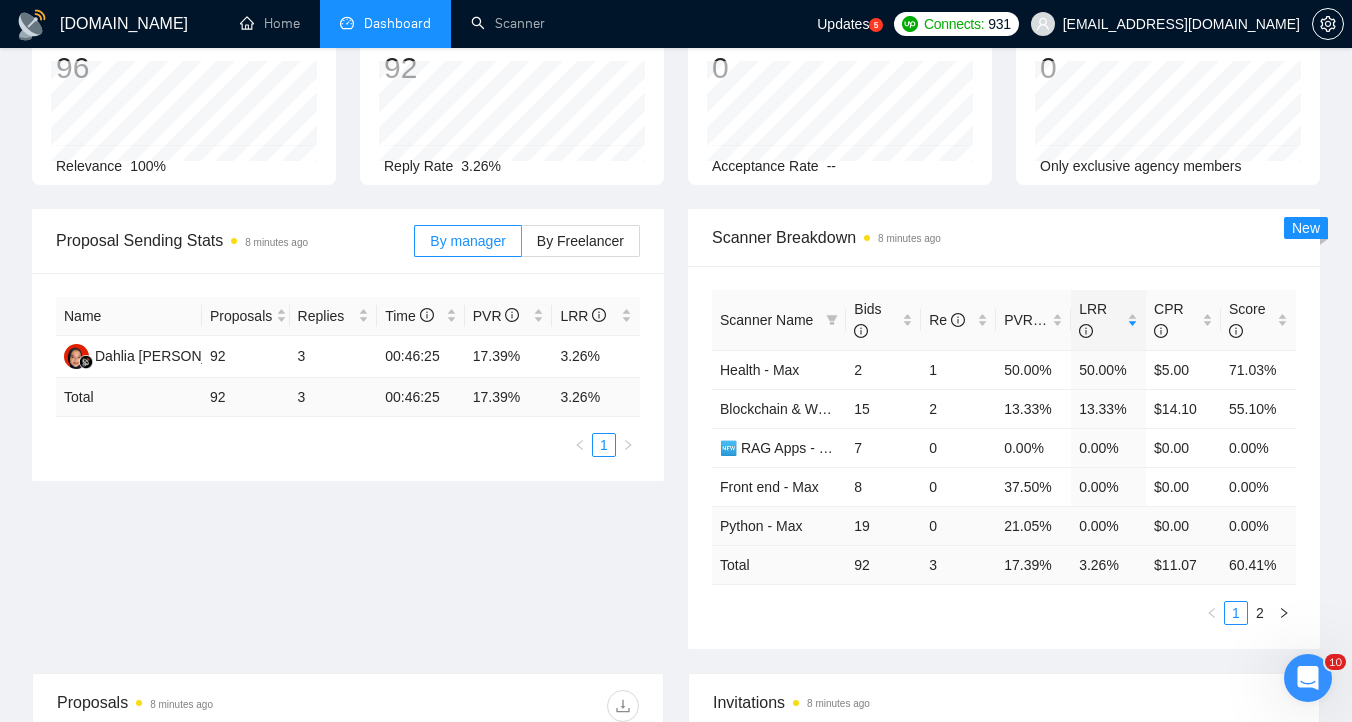 click on "0" at bounding box center [958, 525] 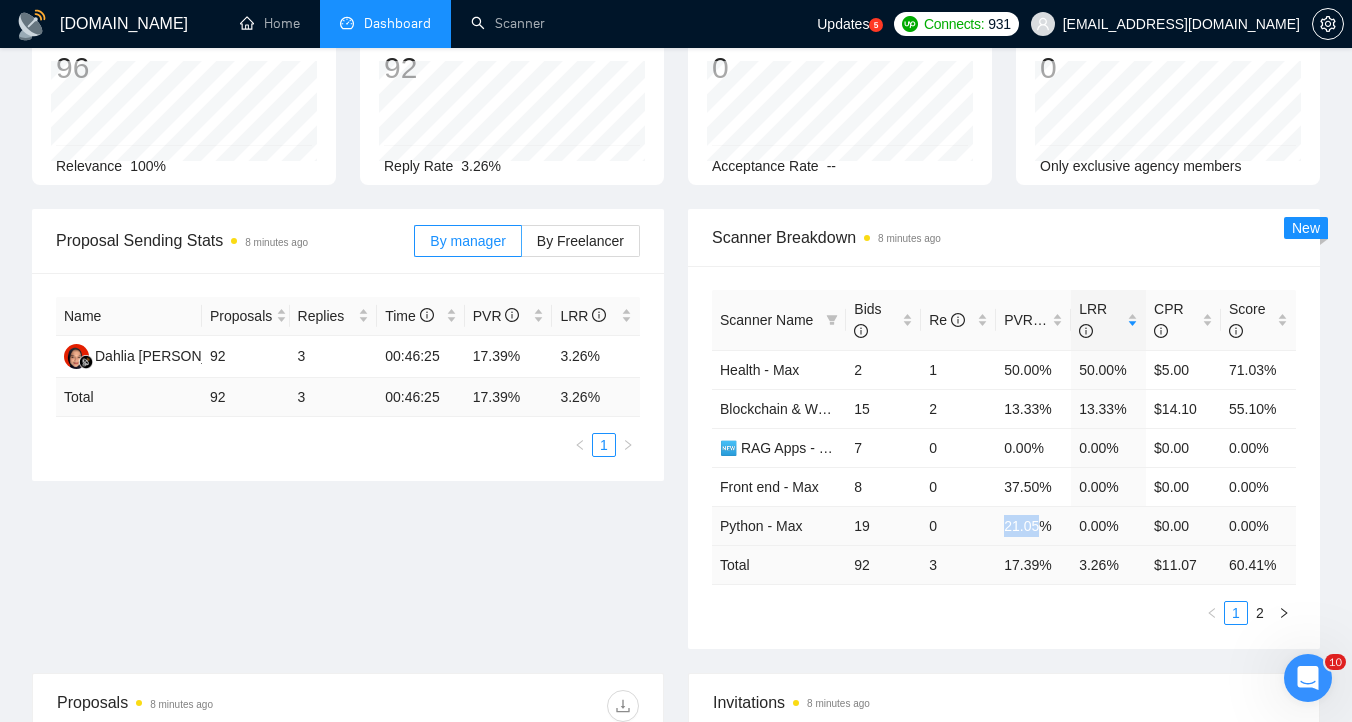 drag, startPoint x: 1004, startPoint y: 521, endPoint x: 1044, endPoint y: 521, distance: 40 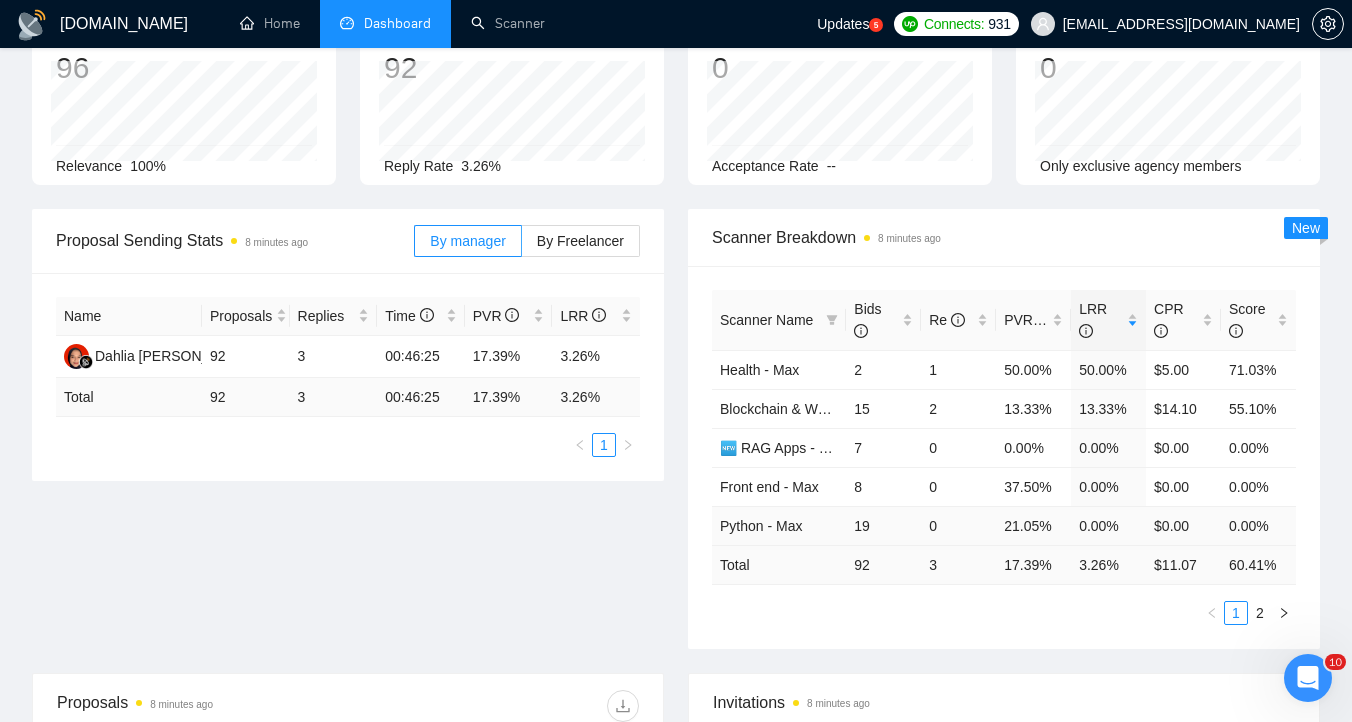 click on "21.05%" at bounding box center [1033, 525] 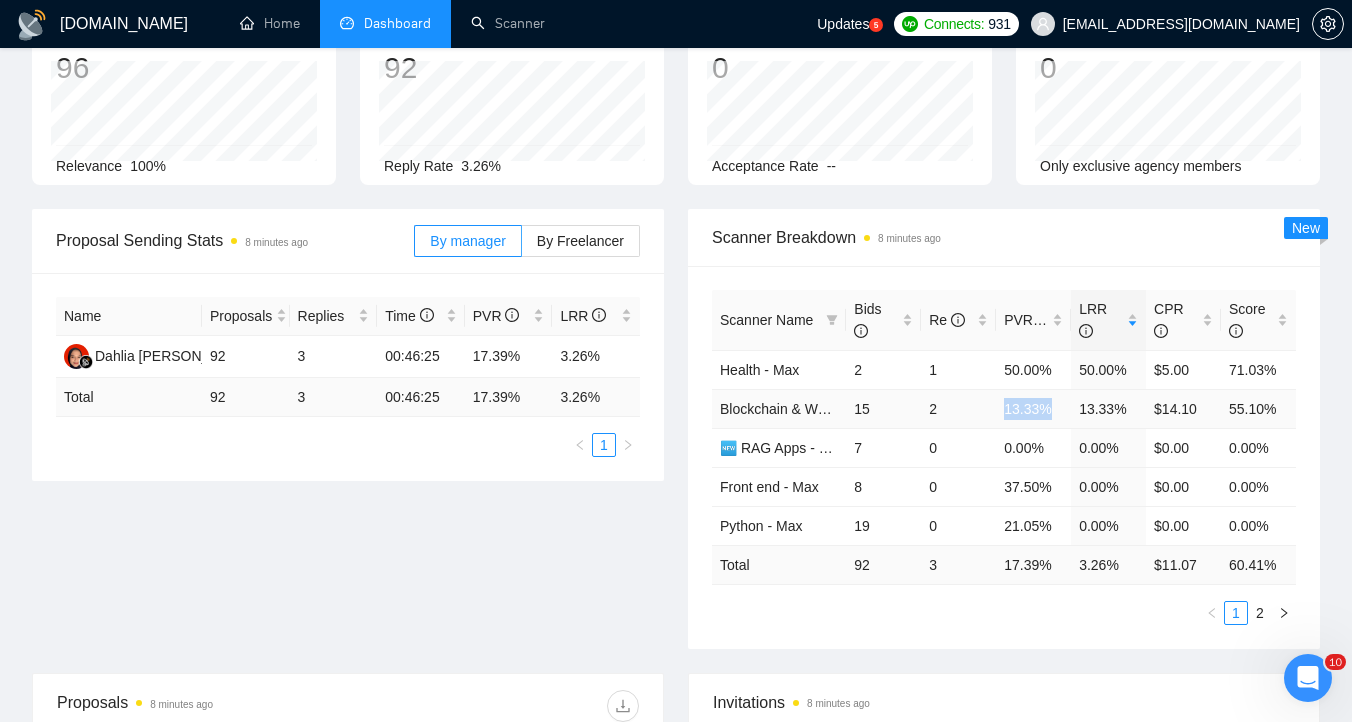 drag, startPoint x: 1004, startPoint y: 411, endPoint x: 1078, endPoint y: 411, distance: 74 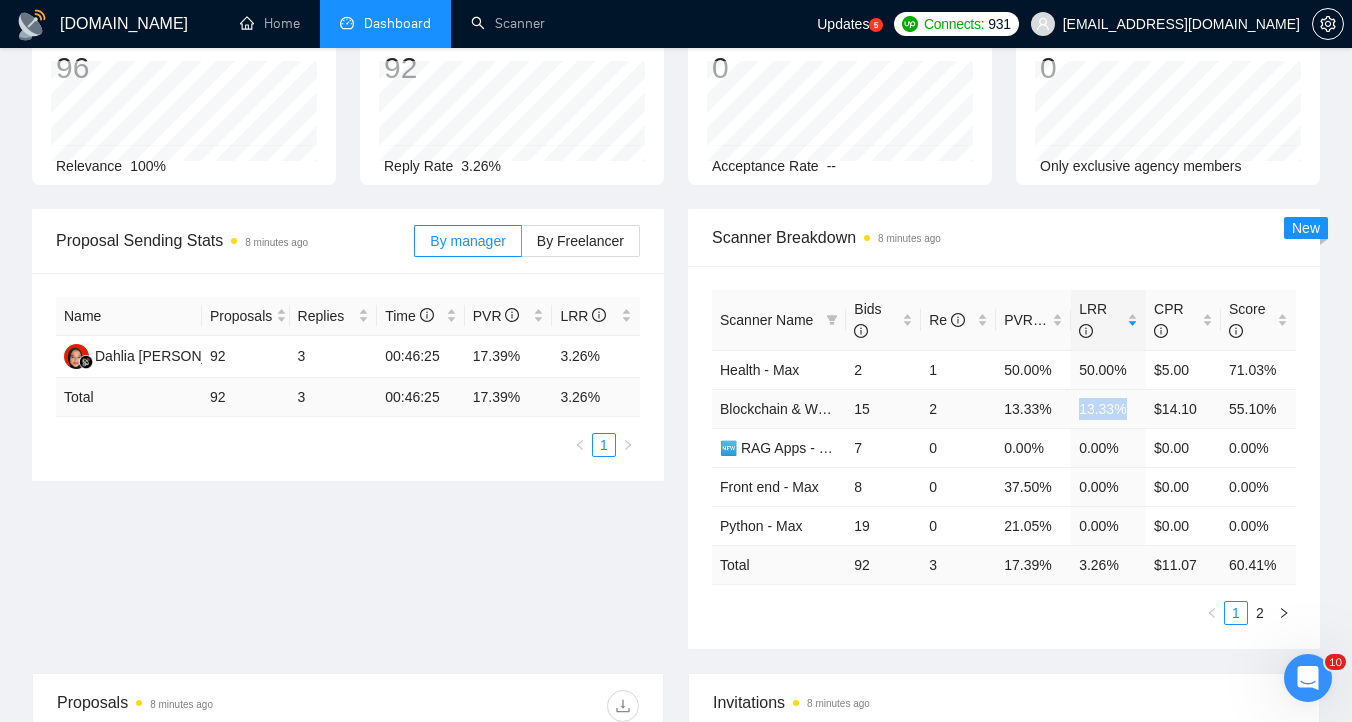 drag, startPoint x: 1074, startPoint y: 407, endPoint x: 1131, endPoint y: 407, distance: 57 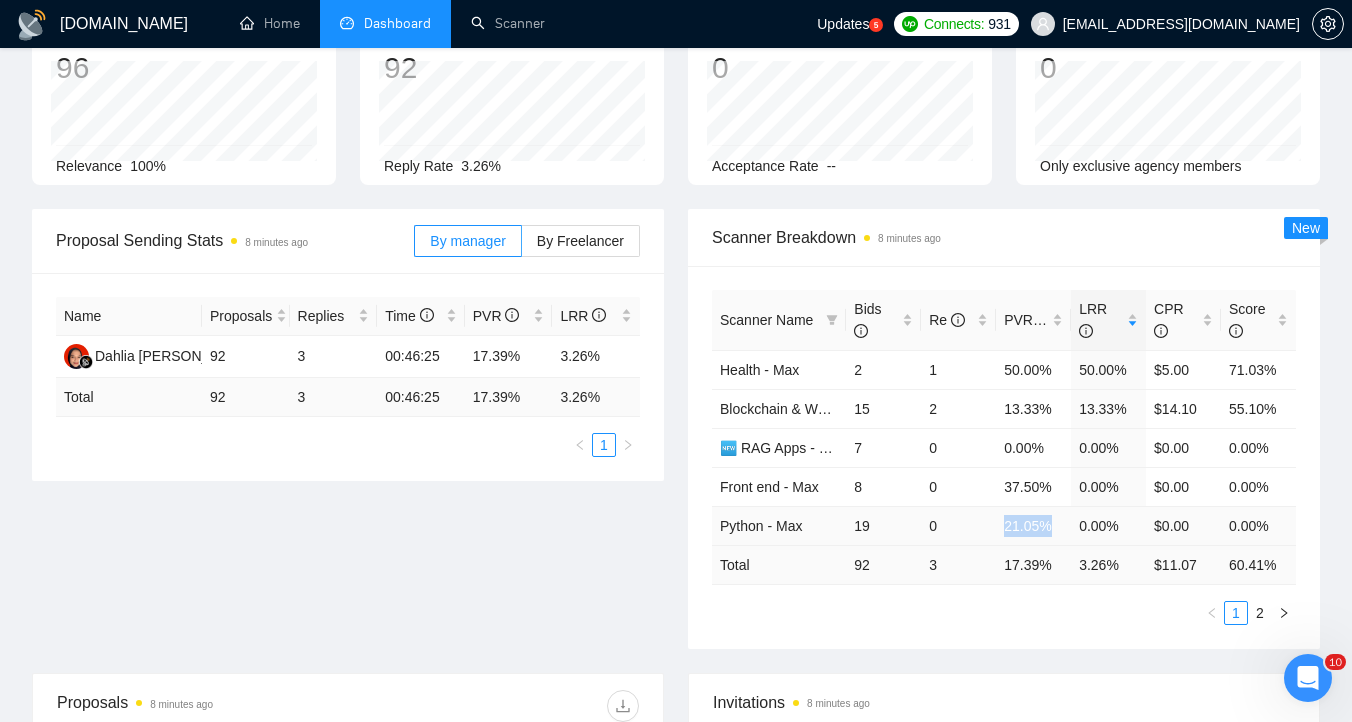 drag, startPoint x: 1000, startPoint y: 522, endPoint x: 1061, endPoint y: 523, distance: 61.008198 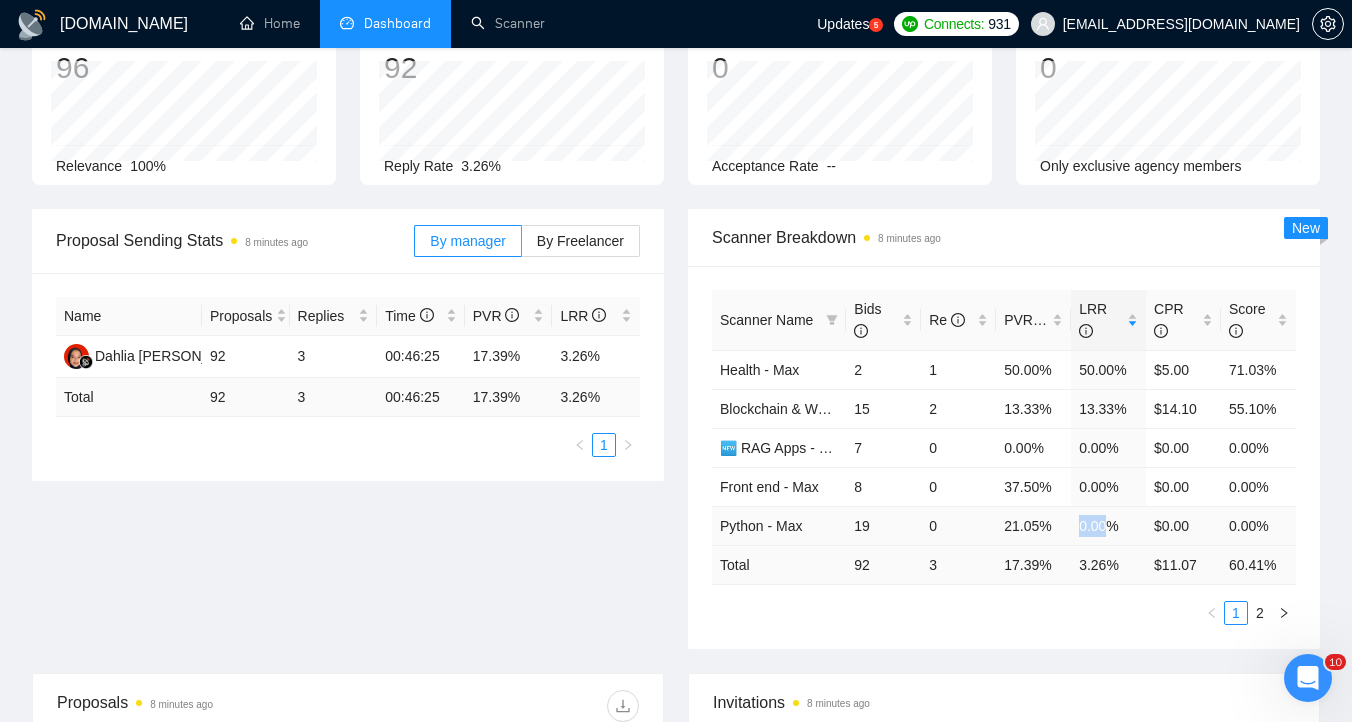 drag, startPoint x: 1075, startPoint y: 529, endPoint x: 1108, endPoint y: 529, distance: 33 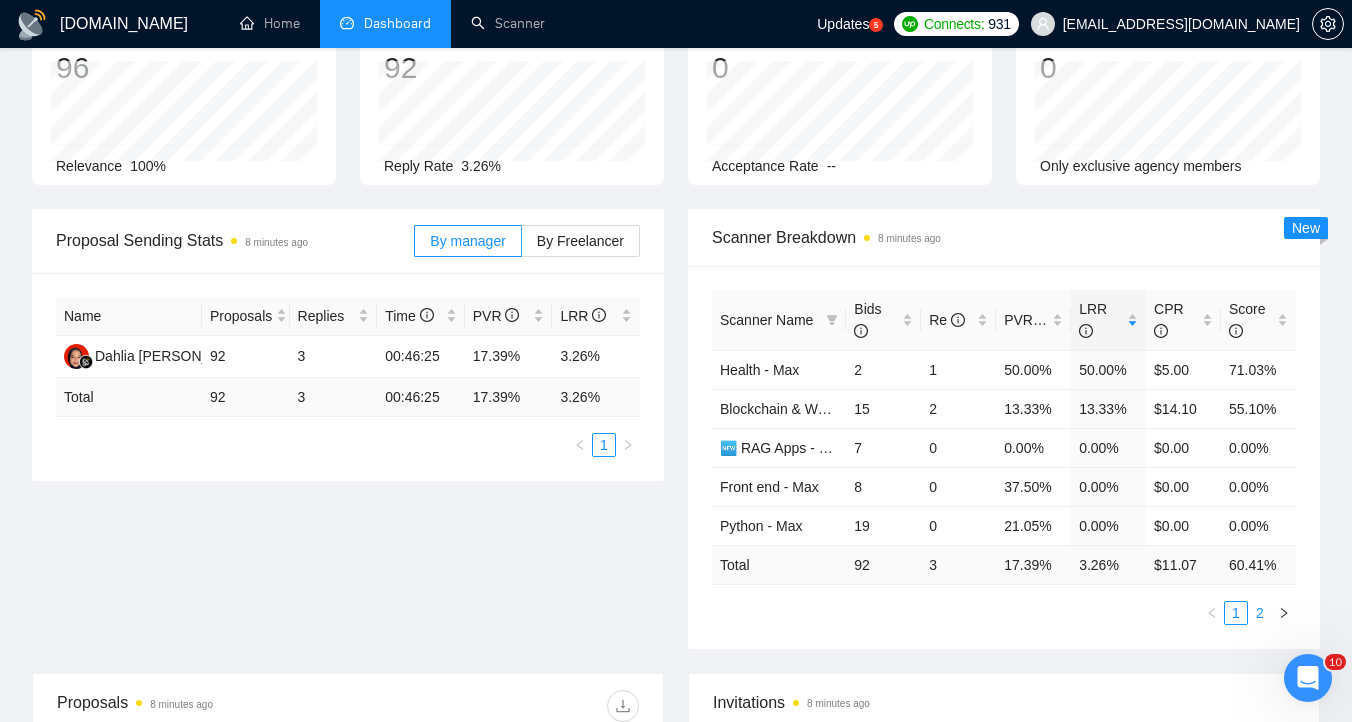 click on "2" at bounding box center (1260, 613) 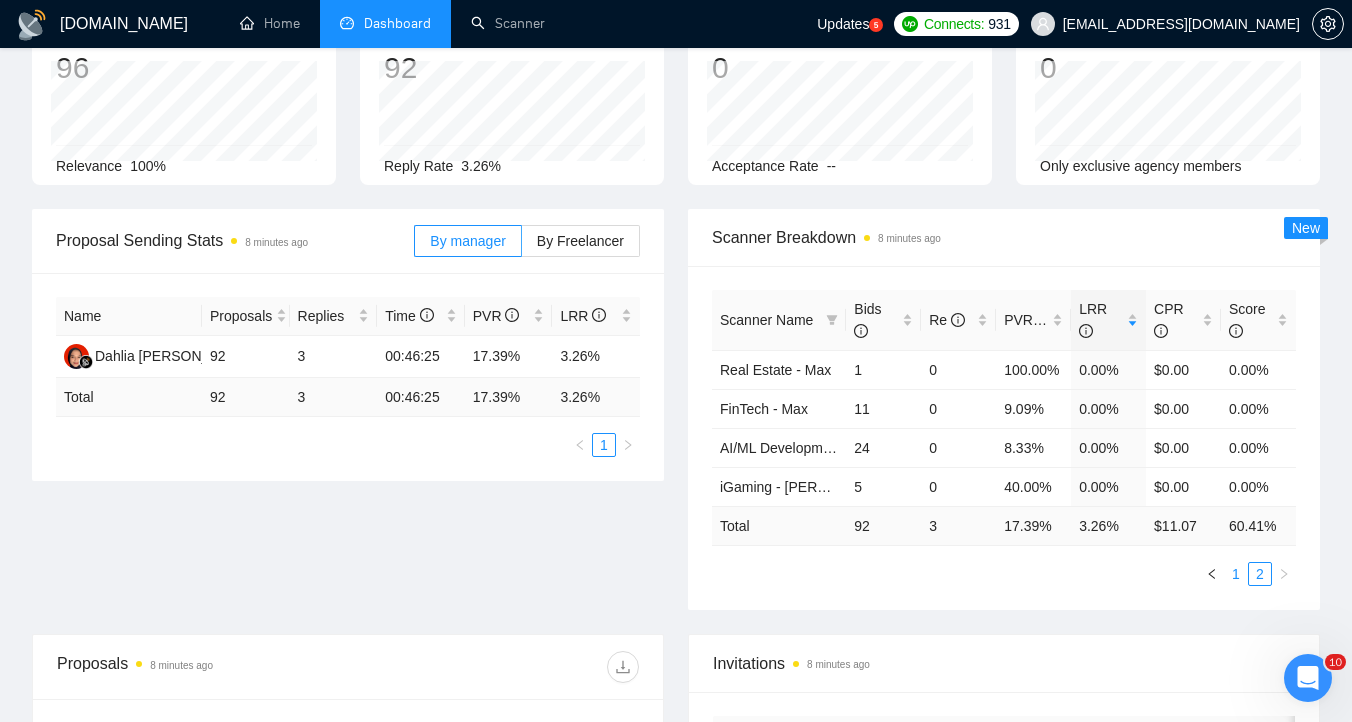 click on "1" at bounding box center [1236, 574] 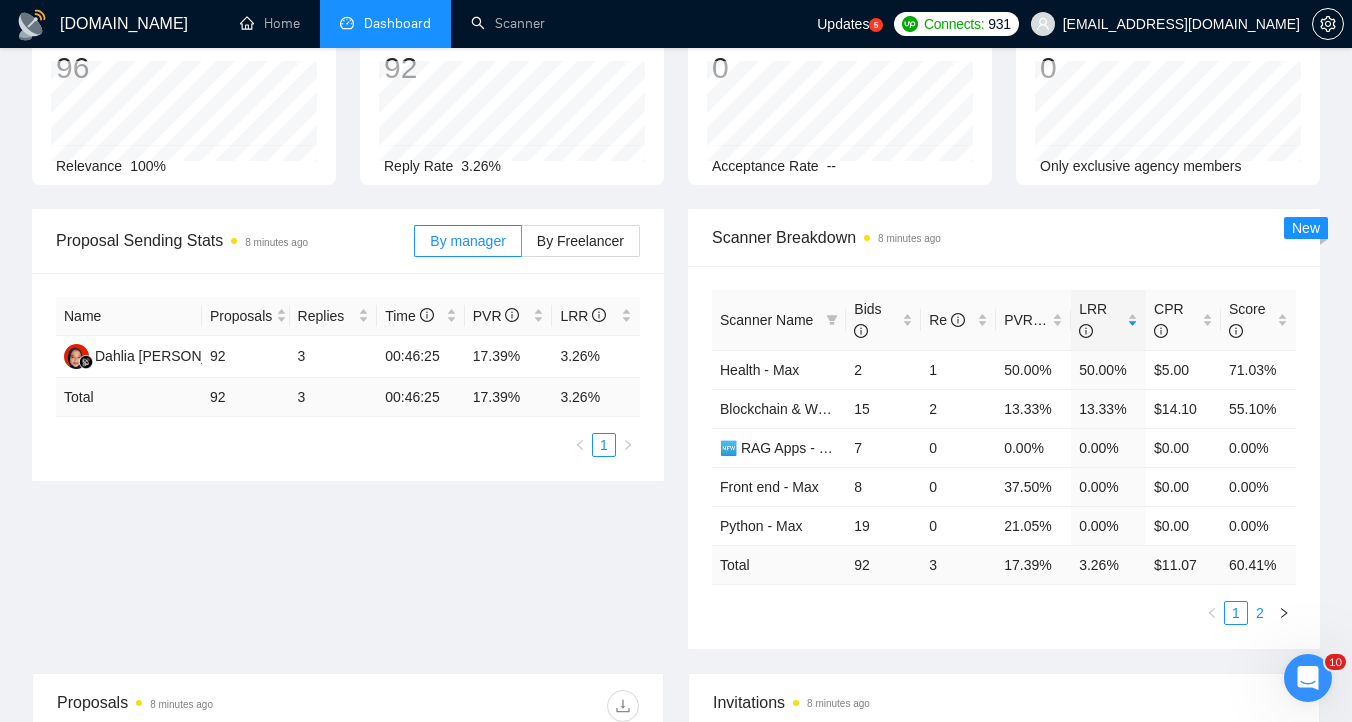 click on "2" at bounding box center (1260, 613) 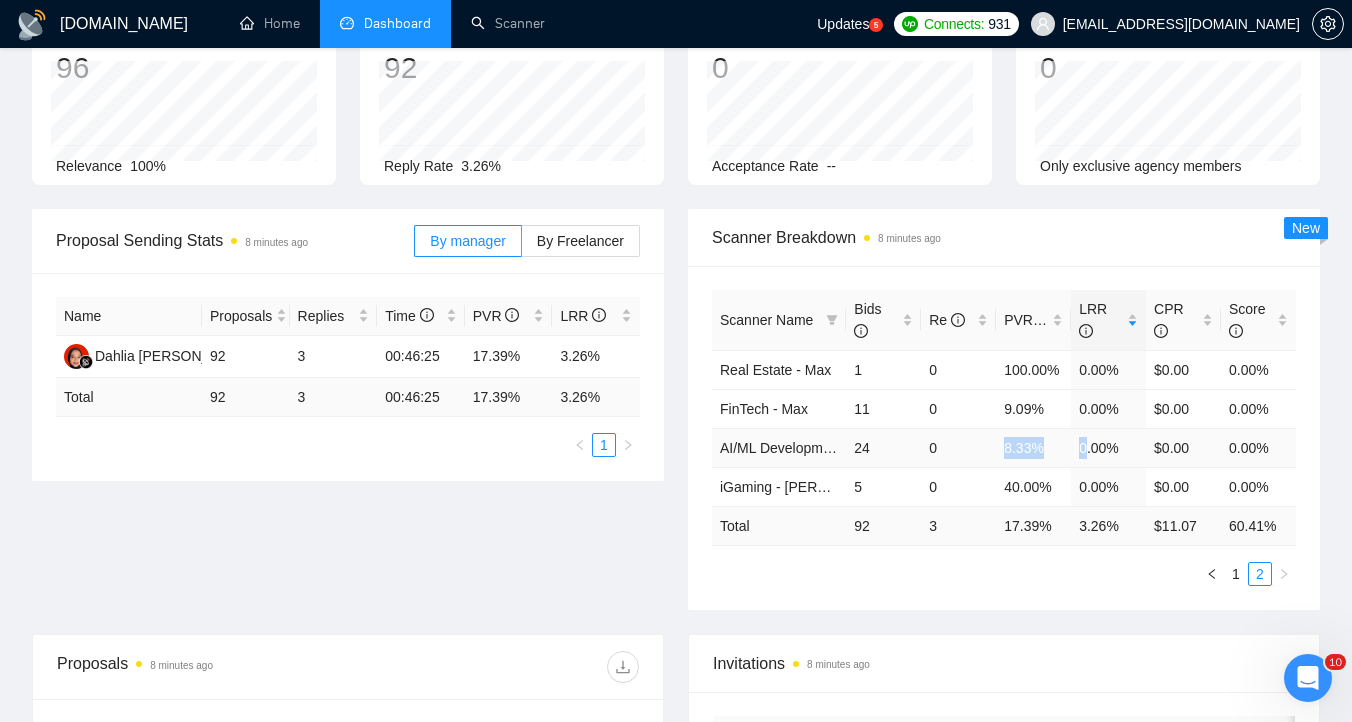 drag, startPoint x: 1021, startPoint y: 455, endPoint x: 1089, endPoint y: 455, distance: 68 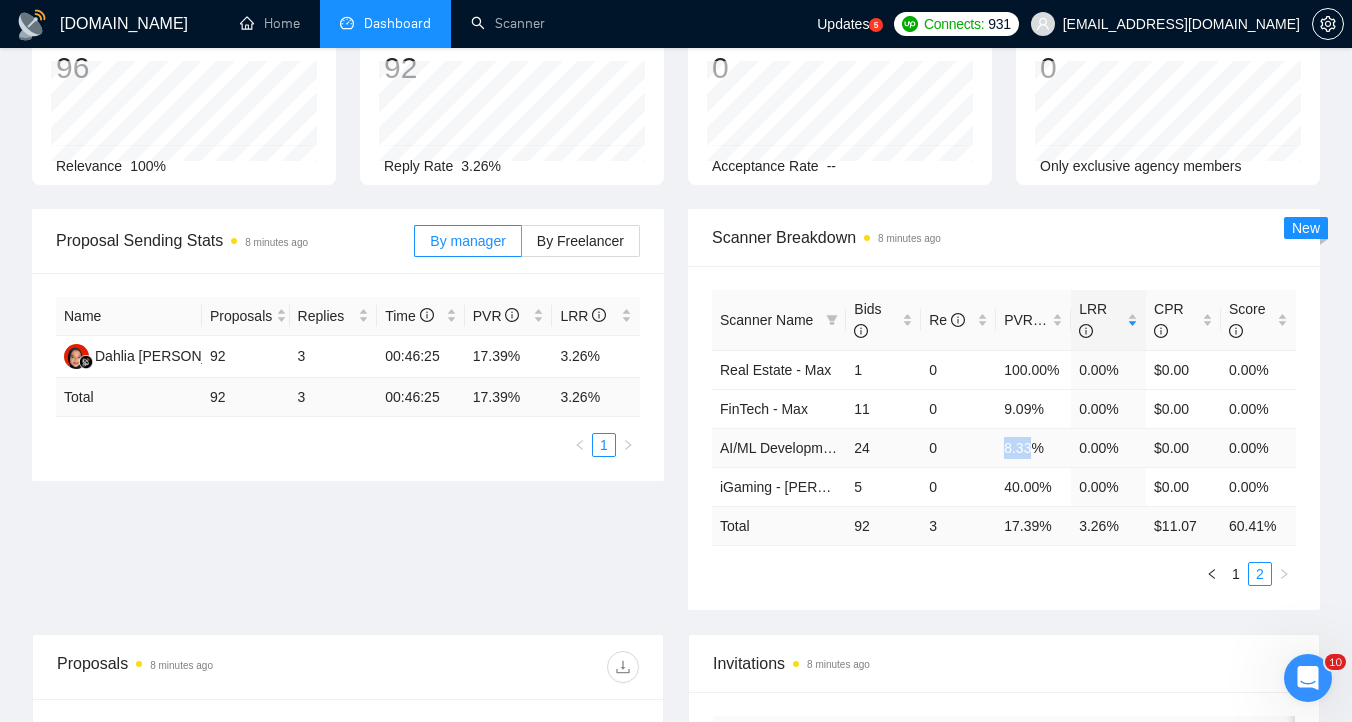 drag, startPoint x: 998, startPoint y: 443, endPoint x: 1063, endPoint y: 443, distance: 65 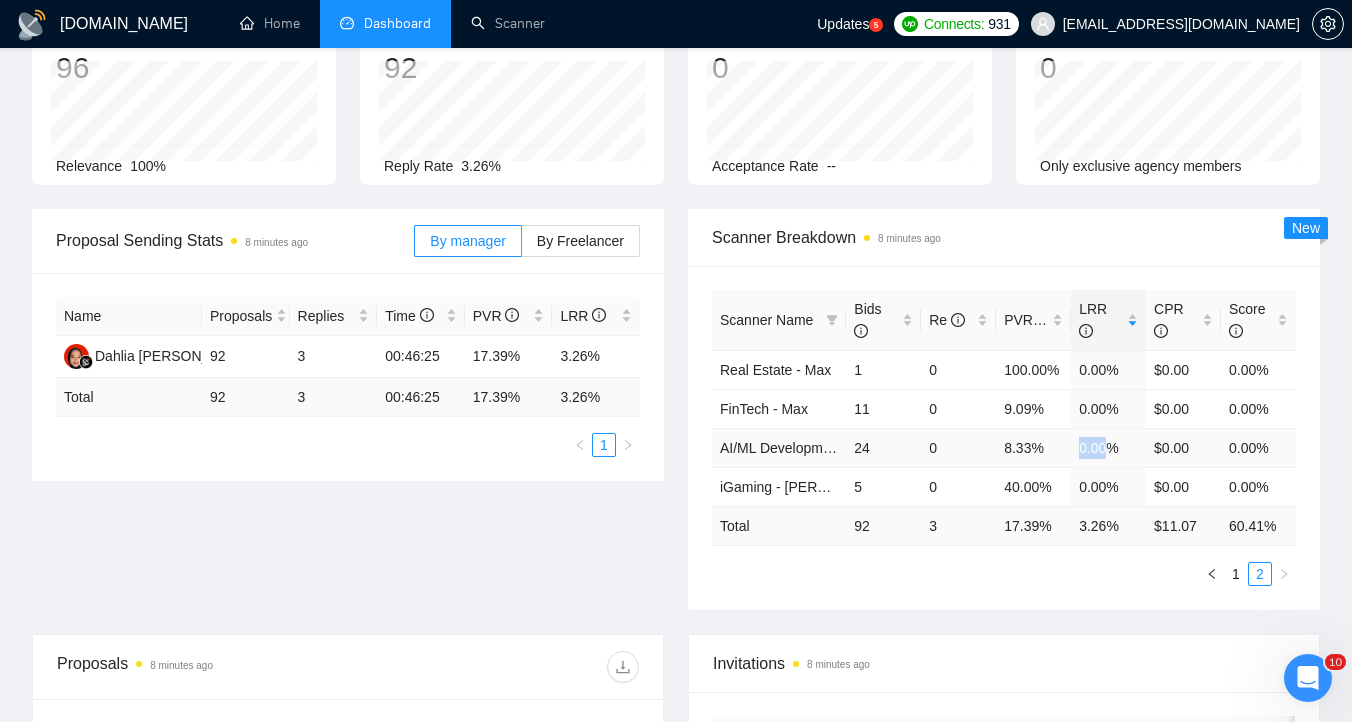 drag, startPoint x: 1074, startPoint y: 443, endPoint x: 1133, endPoint y: 443, distance: 59 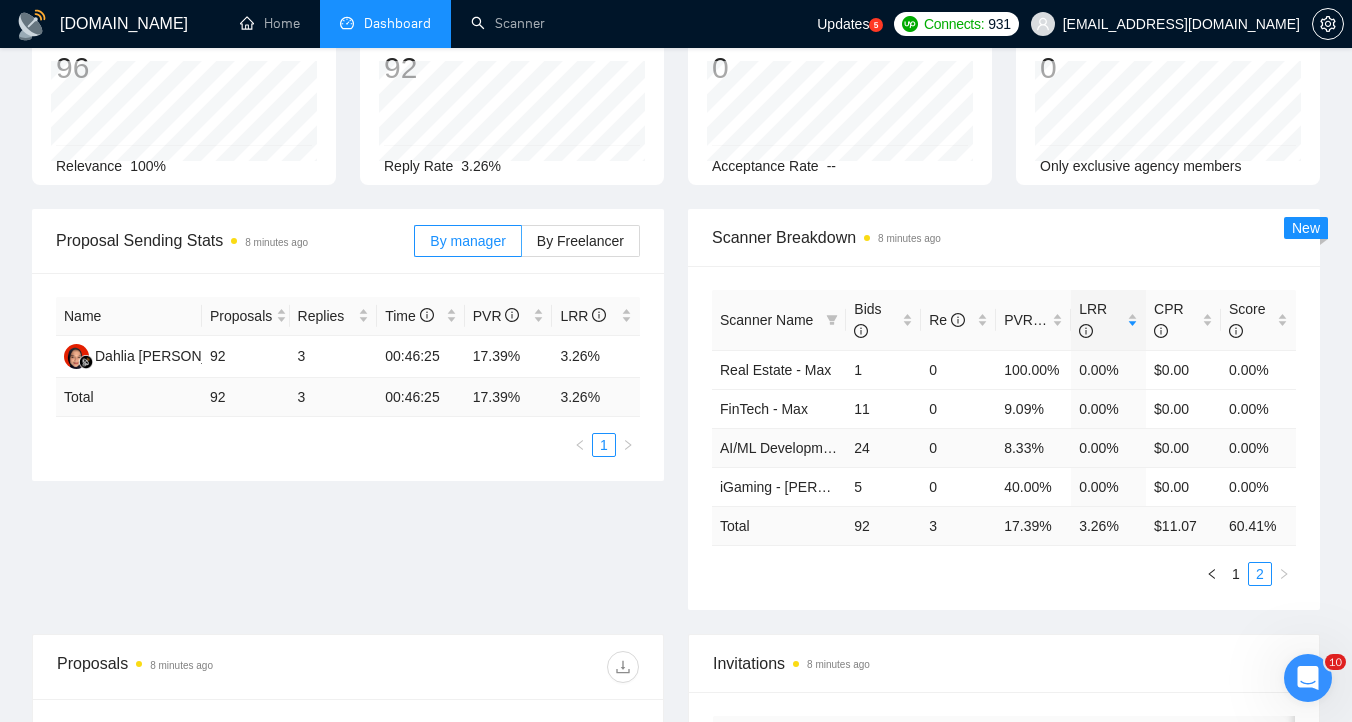 click on "0.00%" at bounding box center [1108, 447] 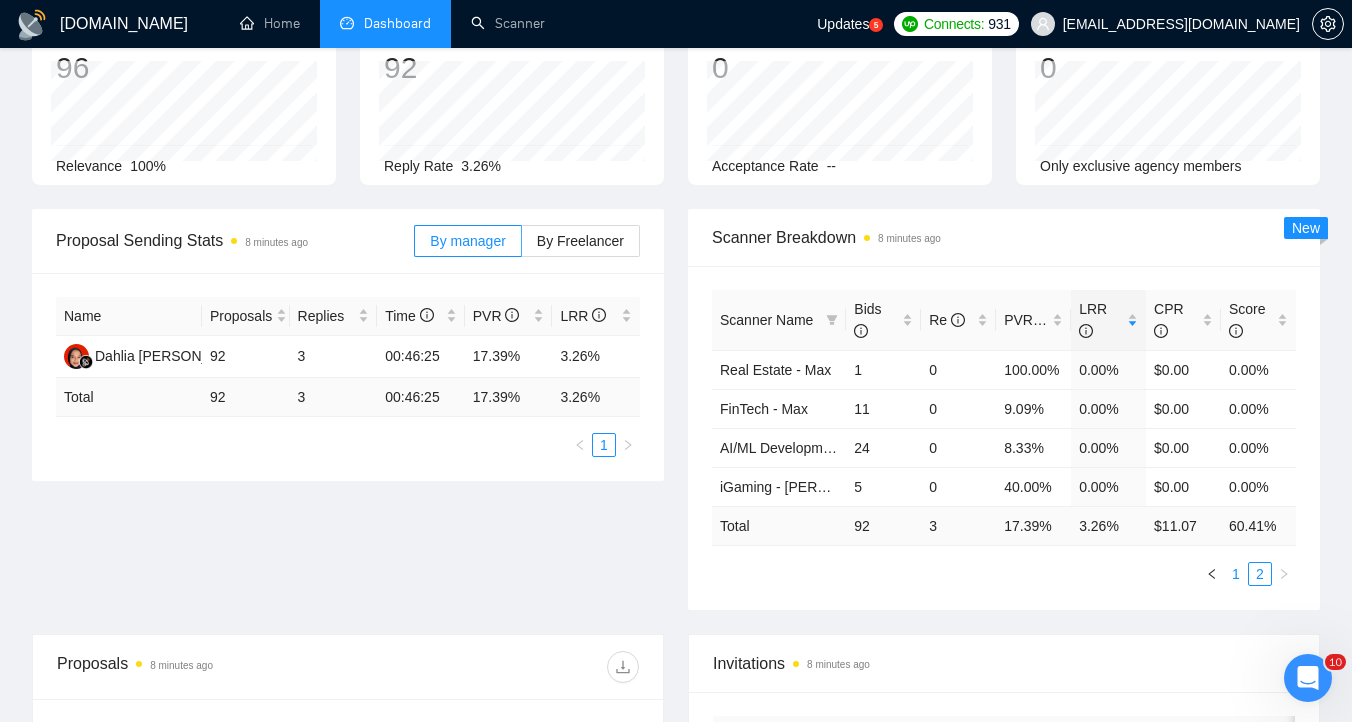 click on "1" at bounding box center (1236, 574) 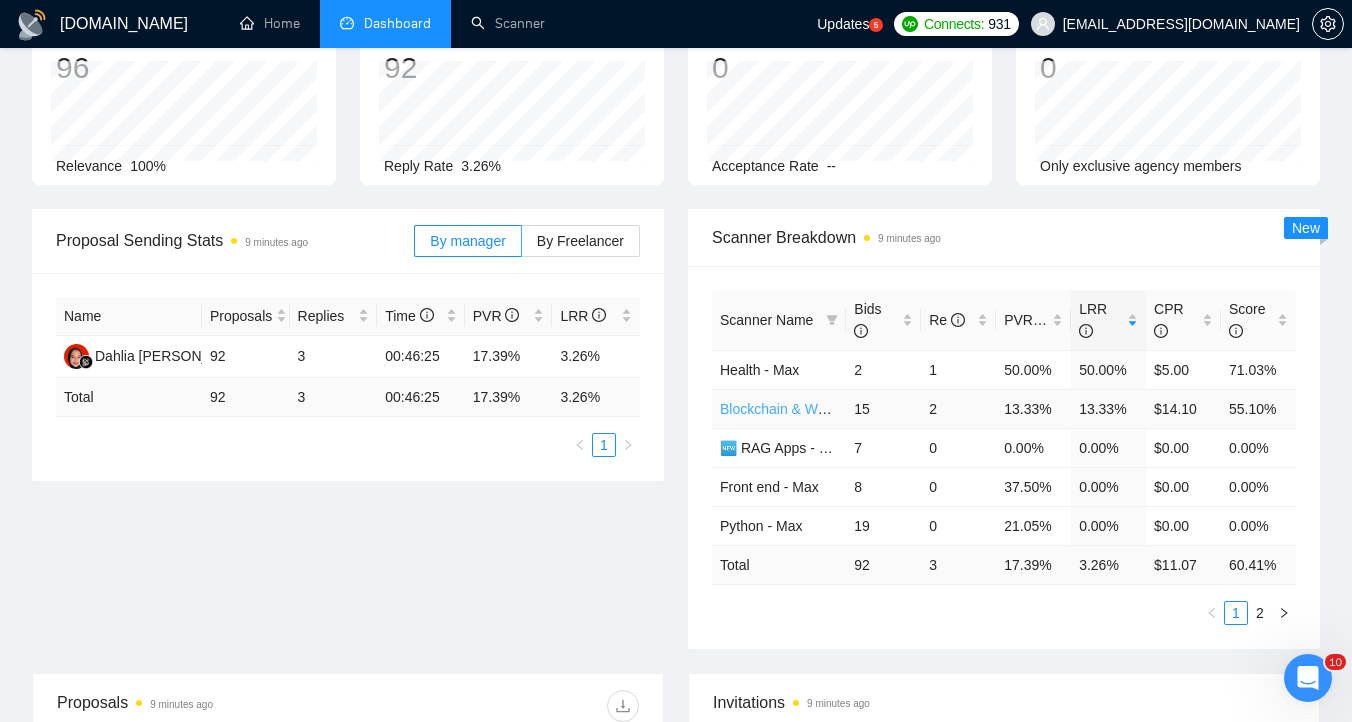 click on "Blockchain & Web3 - Dmytro" at bounding box center (844, 409) 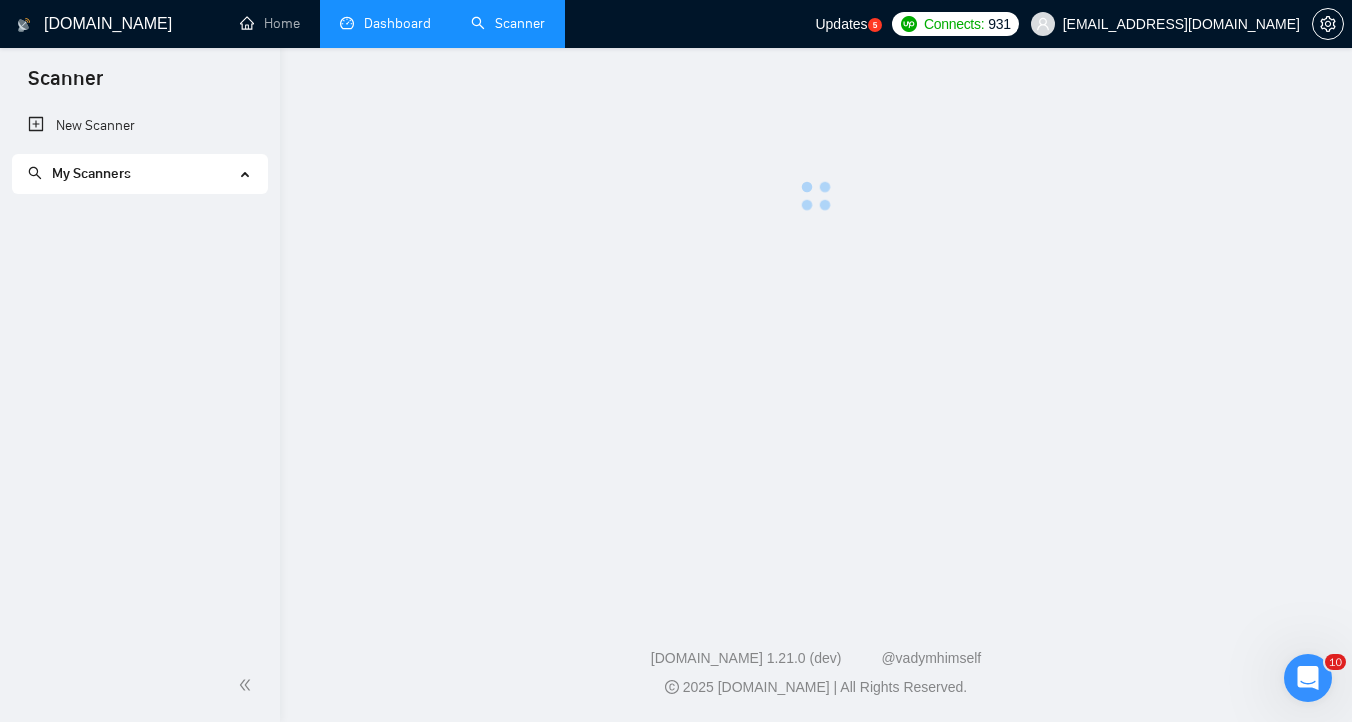 scroll, scrollTop: 0, scrollLeft: 0, axis: both 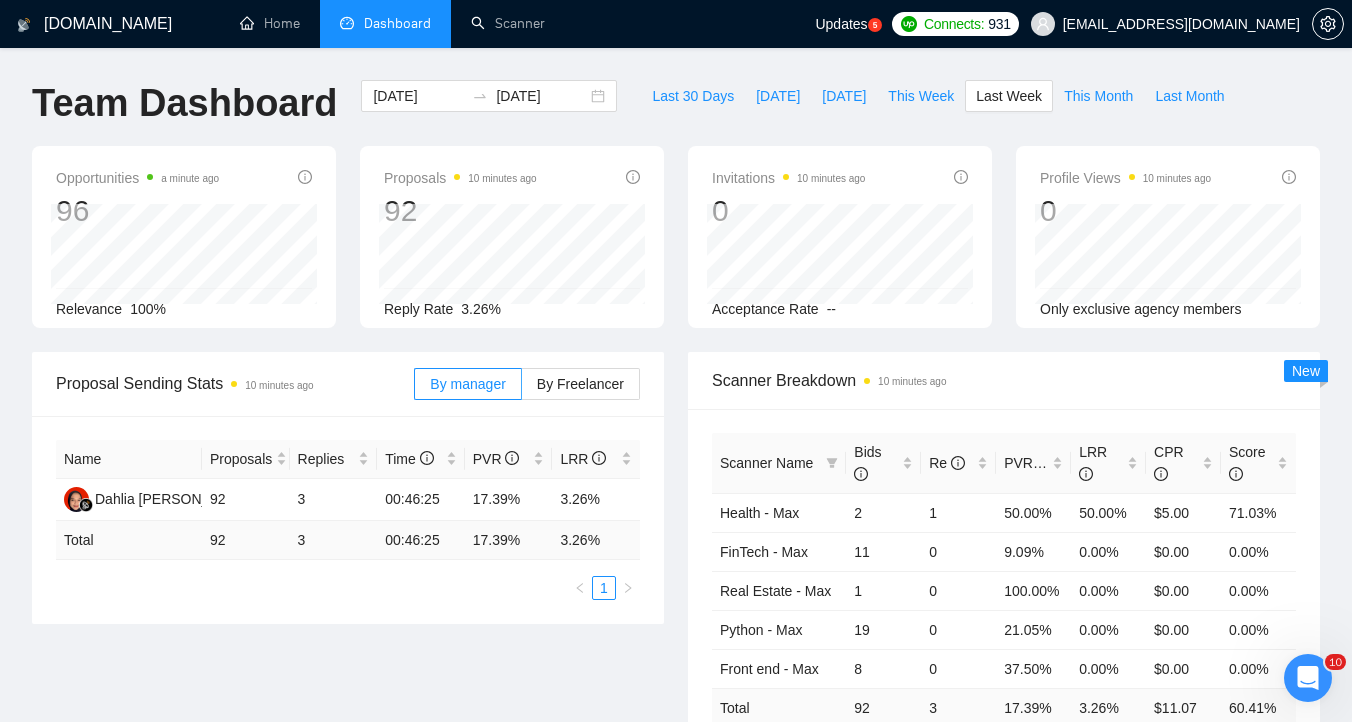 click on "Proposal Sending Stats 10 minutes ago By manager By Freelancer Name Proposals Replies Time   PVR   LRR   Dahlia Winda Astuti 92 3 00:46:25 17.39% 3.26% Total 92 3 00:46:25 17.39 % 3.26 % 1" at bounding box center [348, 488] 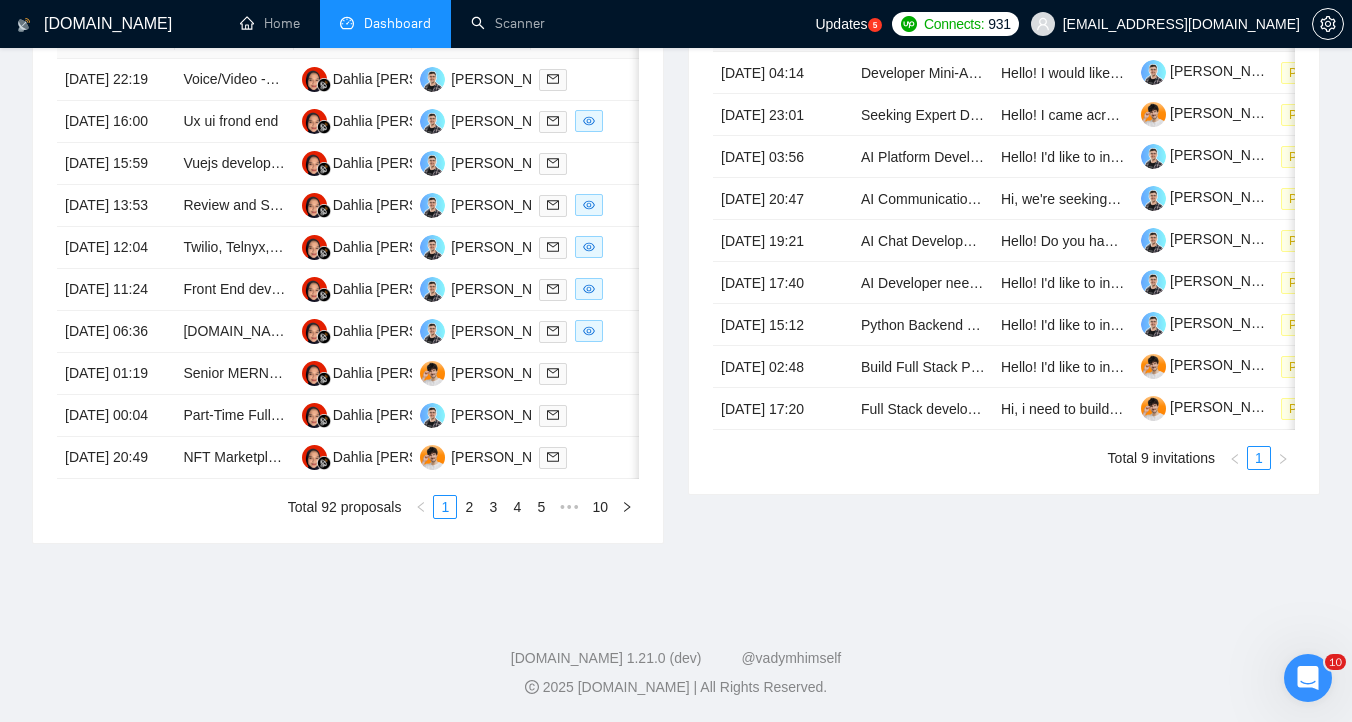 scroll, scrollTop: 928, scrollLeft: 0, axis: vertical 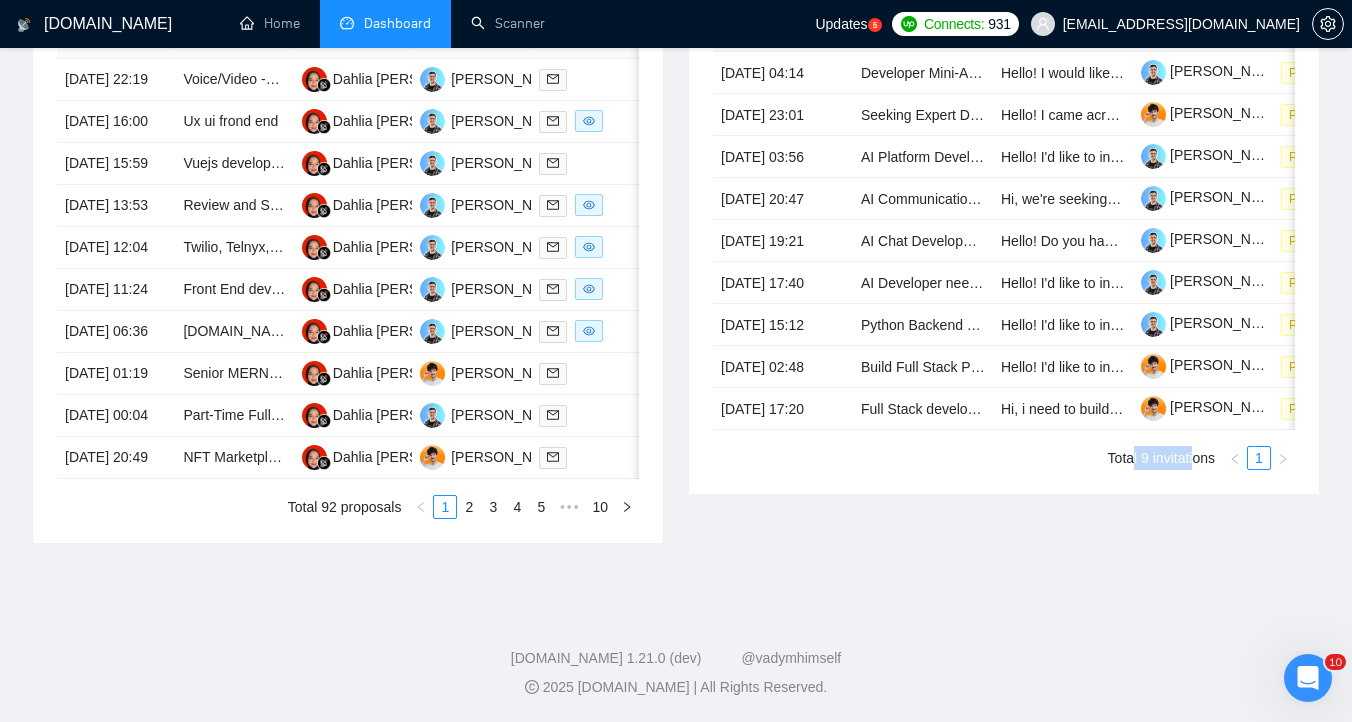 drag, startPoint x: 1129, startPoint y: 593, endPoint x: 1194, endPoint y: 593, distance: 65 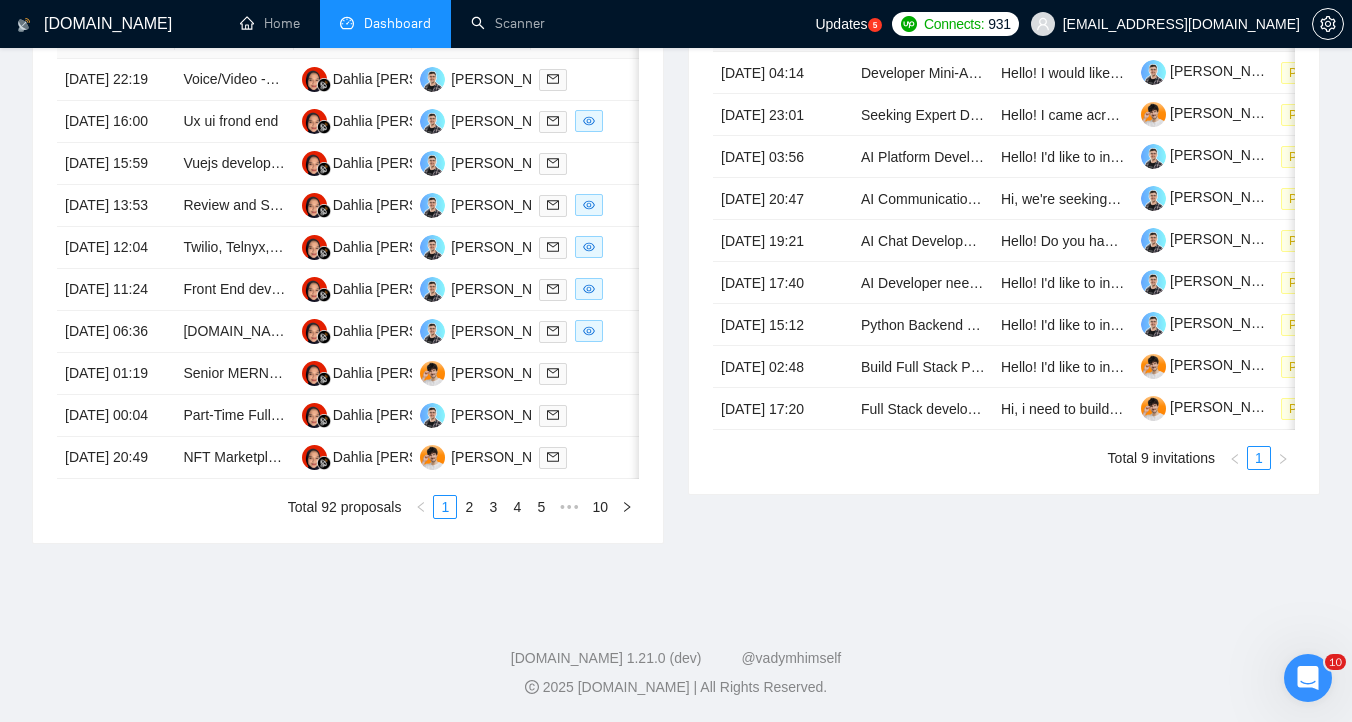 click on "Date Title Invitation Letter Freelancer Status           04 Jul, 2025 04:14 Developer Mini-App Telegram Hello!
I would like to initiate a project.
Please check my offer Maksym Zakshevskiy Pending 03 Jul, 2025 23:01 Seeking Expert Dev(s) for Private Multi-Chain Crypto Platform Hello!
I came across your profile and was impressed by your experience with , blockchain integration,
I’m working on a confidential crypto trading platform that involves blockchain node interaction, AI-enhanced decision making, and a custom dashboard. I’m inviting only a few developers to apply, and I believe your background might be a strong fit.
Would you be open to signing an NDA so I can share the full scope with you?
Willie M. Dmytro Romaniuk Pending 02 Jul, 2025 03:56 AI Platform Development for Legal Depositions Maksym Zakshevskiy Pending 01 Jul, 2025 20:47 AI Communication & Translation Assistant Tool Development Maksym Zakshevskiy Pending 01 Jul, 2025 19:21 AI Chat Development Expert Needed Maksym Zakshevskiy 1" at bounding box center (1004, 241) 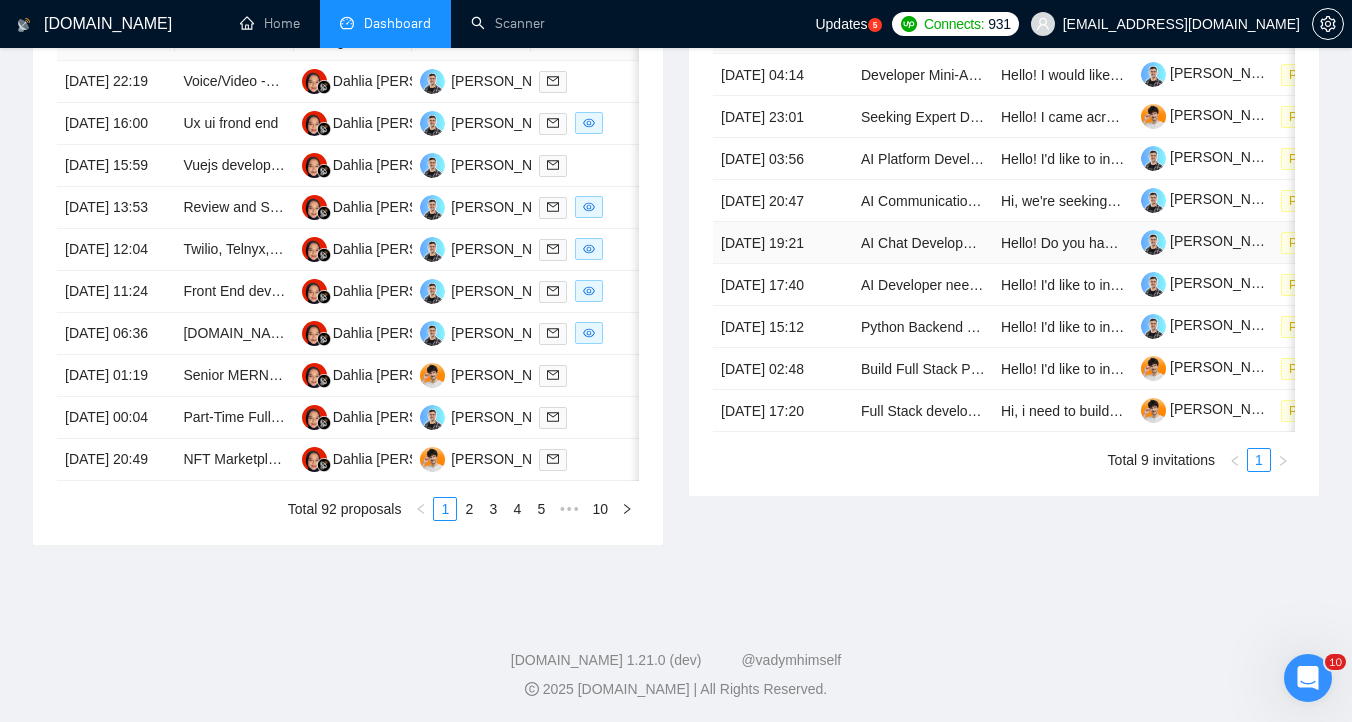 scroll, scrollTop: 879, scrollLeft: 0, axis: vertical 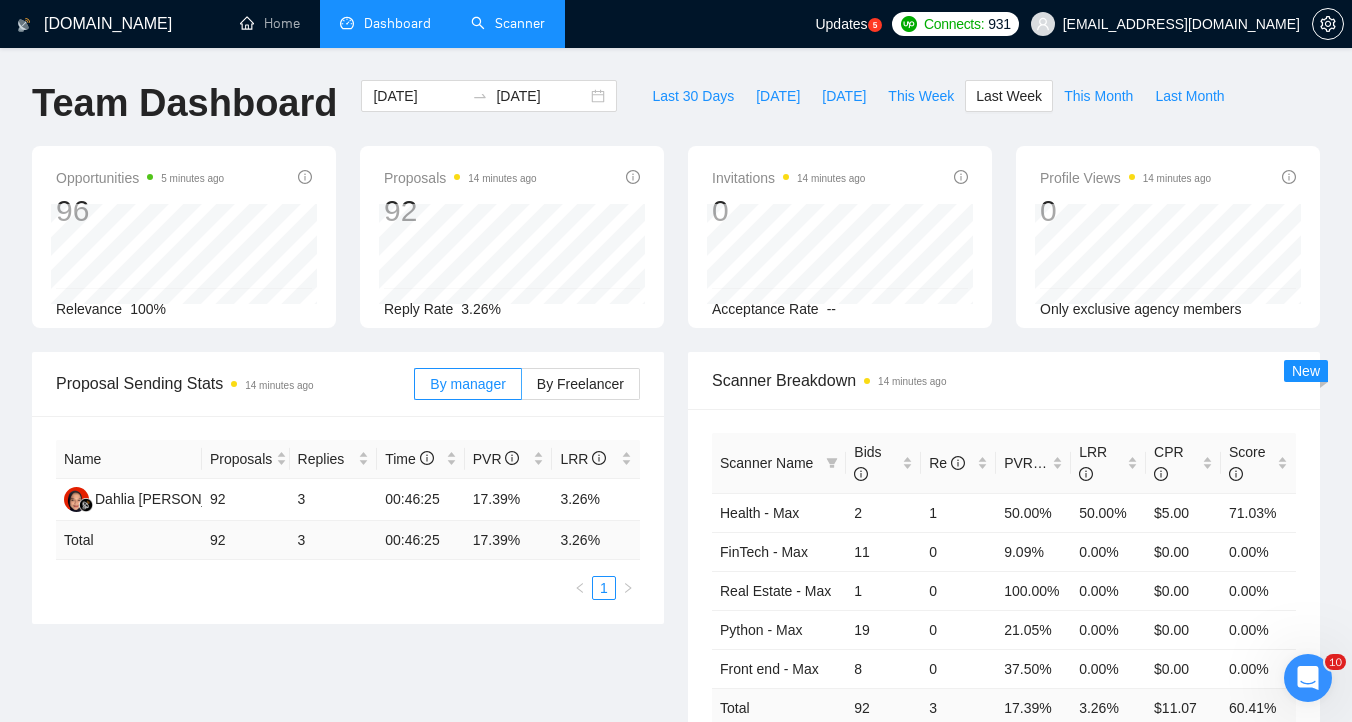click on "Scanner" at bounding box center (508, 23) 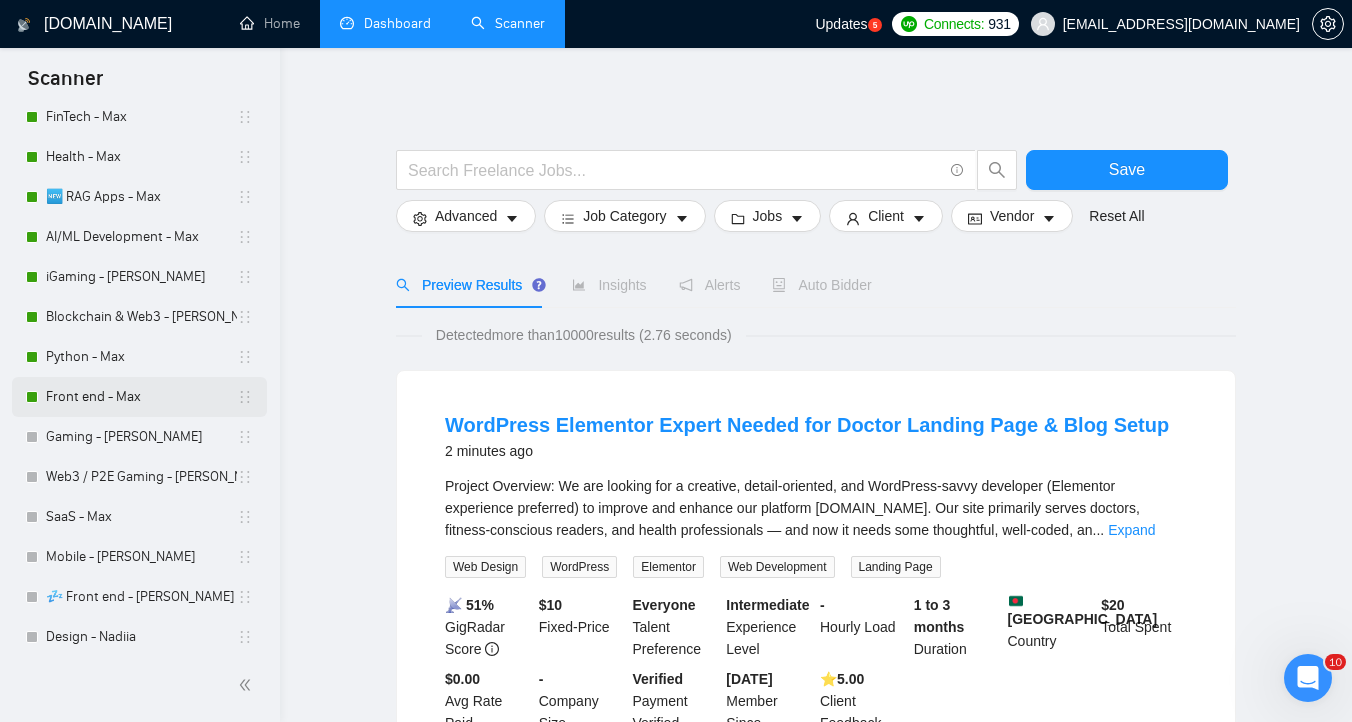 scroll, scrollTop: 227, scrollLeft: 0, axis: vertical 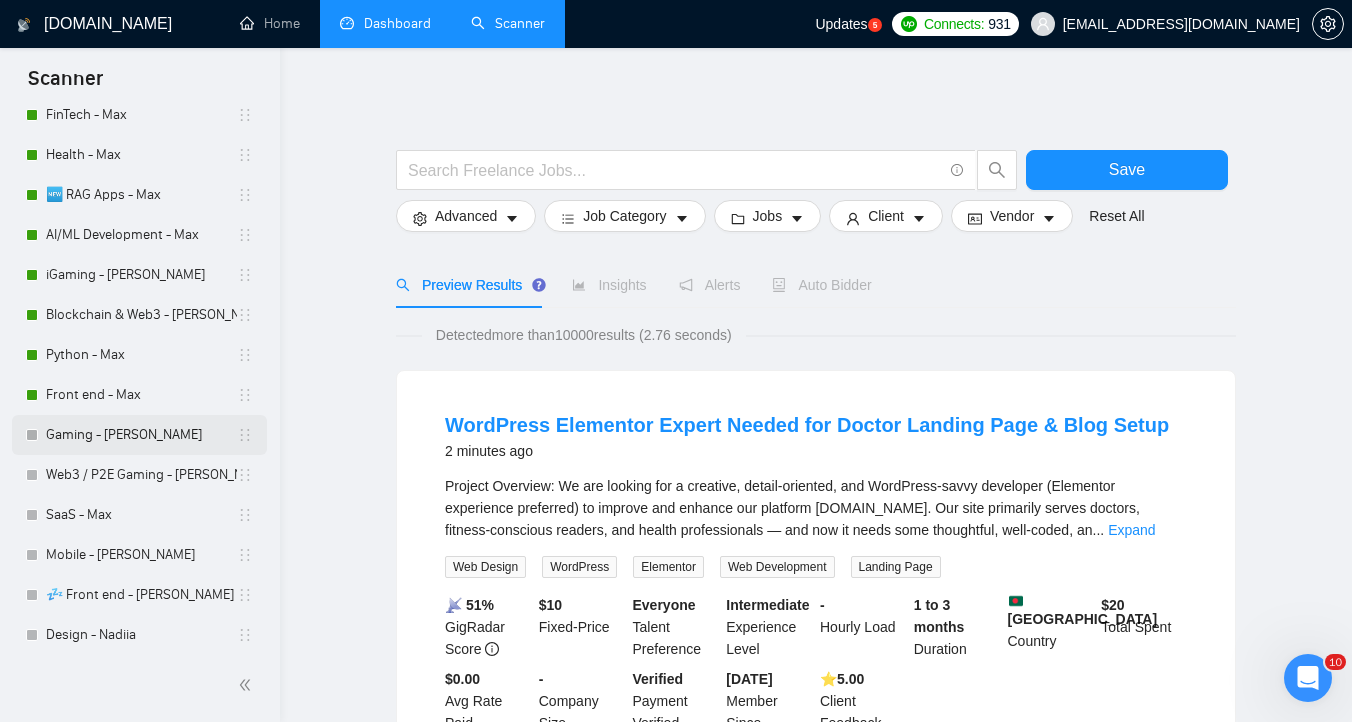click on "Gaming - Dmytro" at bounding box center [141, 435] 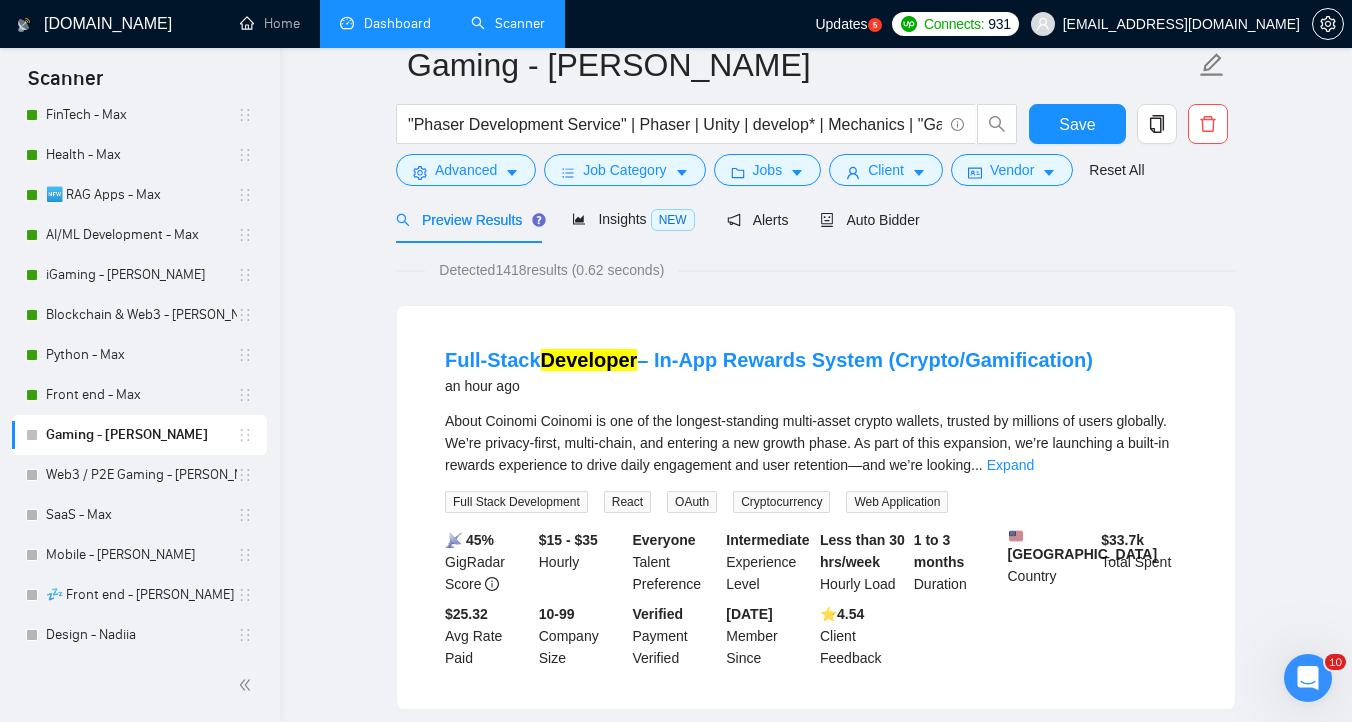 scroll, scrollTop: 152, scrollLeft: 0, axis: vertical 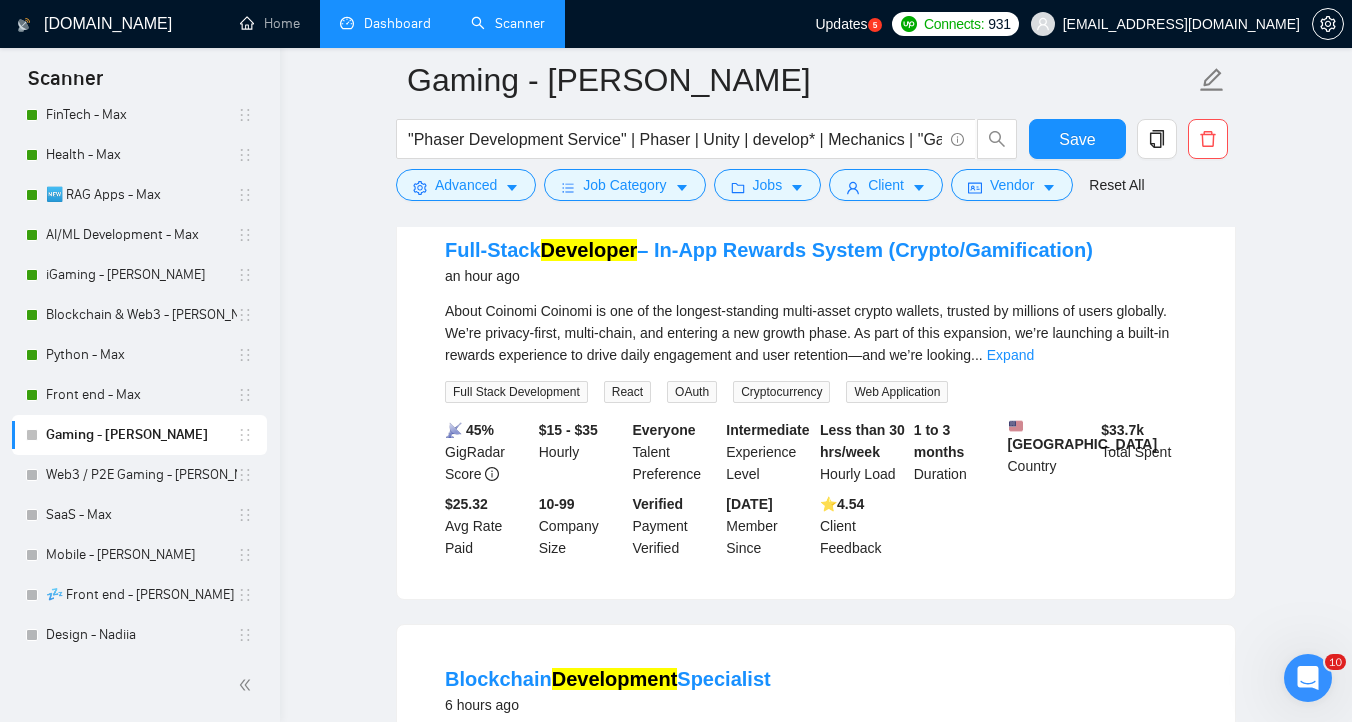 click on "Gaming - Dmytro "Phaser Development Service" | Phaser | Unity | develop* | Mechanics | "Gameplay Programming" | Multiplayer | Photon | ECS | DOTS | "Pixel Perfect" | "Technical Artist" | 2D | "AR/VR" | Animation | "Cross-platform" | Indie | "Hyper-casual" | Unity Engine | Unity | "Unity 2D" | Phaser | "Phaser.js" | Browser | web | "Three.js" | WebSocket | WebAssembly | Shader | "Performance Optimization" | Responsive | Mobile | Android | iOS | PC | Desktop | Social | "Casual Mobile" | Instant | Lightweight | "User Engagement" | Community Save Advanced   Job Category   Jobs   Client   Vendor   Reset All Preview Results Insights NEW Alerts Auto Bidder Detected   1418  results   (0.62 seconds) Full-Stack  Developer  – In-App Rewards System (Crypto/Gamification) an hour ago ... Expand Full Stack Development React OAuth Cryptocurrency Web Application 📡   45% GigRadar Score   $15 - $35 Hourly Everyone Talent Preference Intermediate Experience Level Less than 30 hrs/week Hourly Load 1 to 3 months Duration   $" at bounding box center (816, 2212) 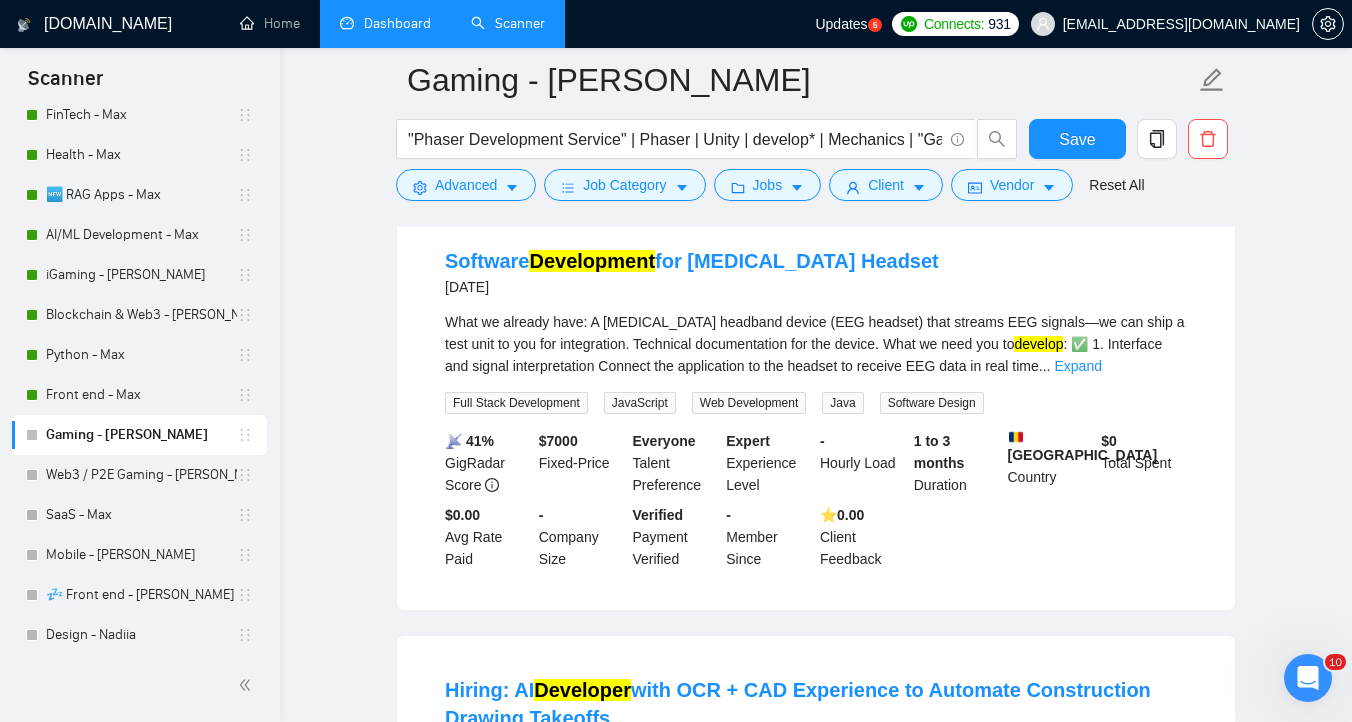 scroll, scrollTop: 1913, scrollLeft: 0, axis: vertical 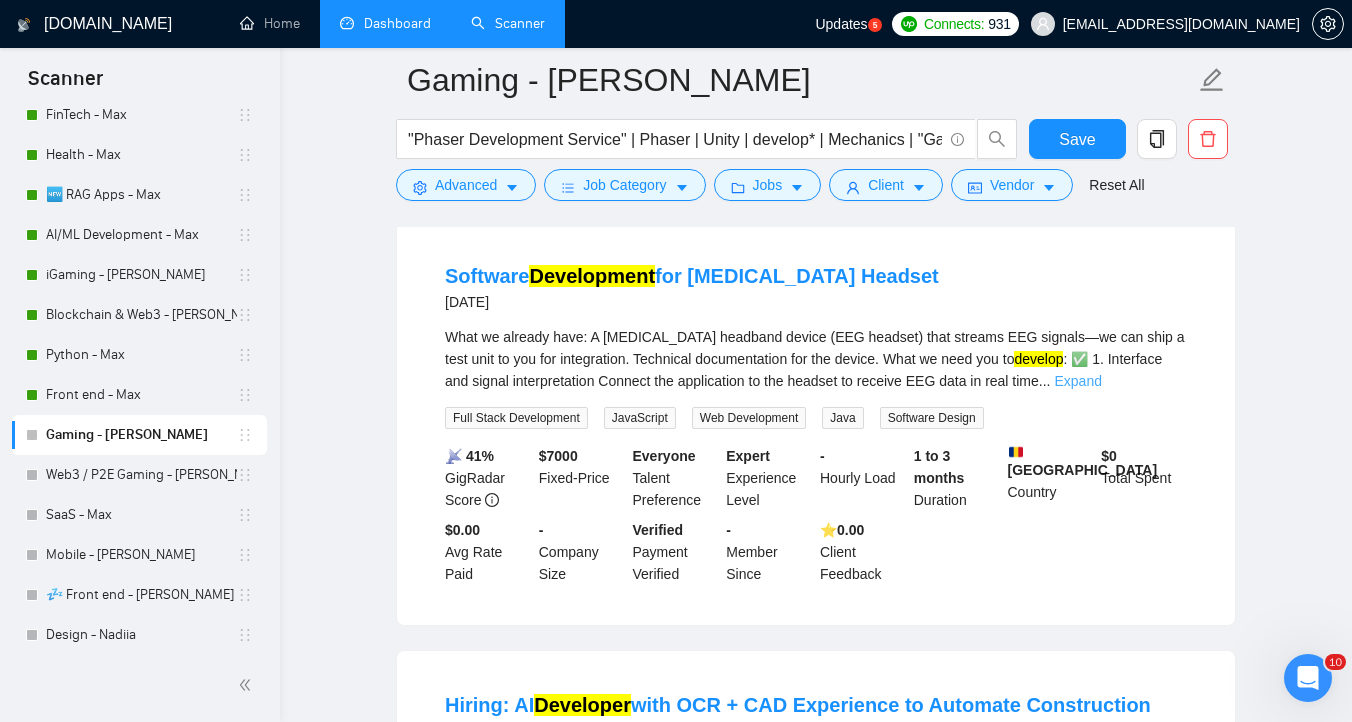 click on "Expand" at bounding box center (1077, 381) 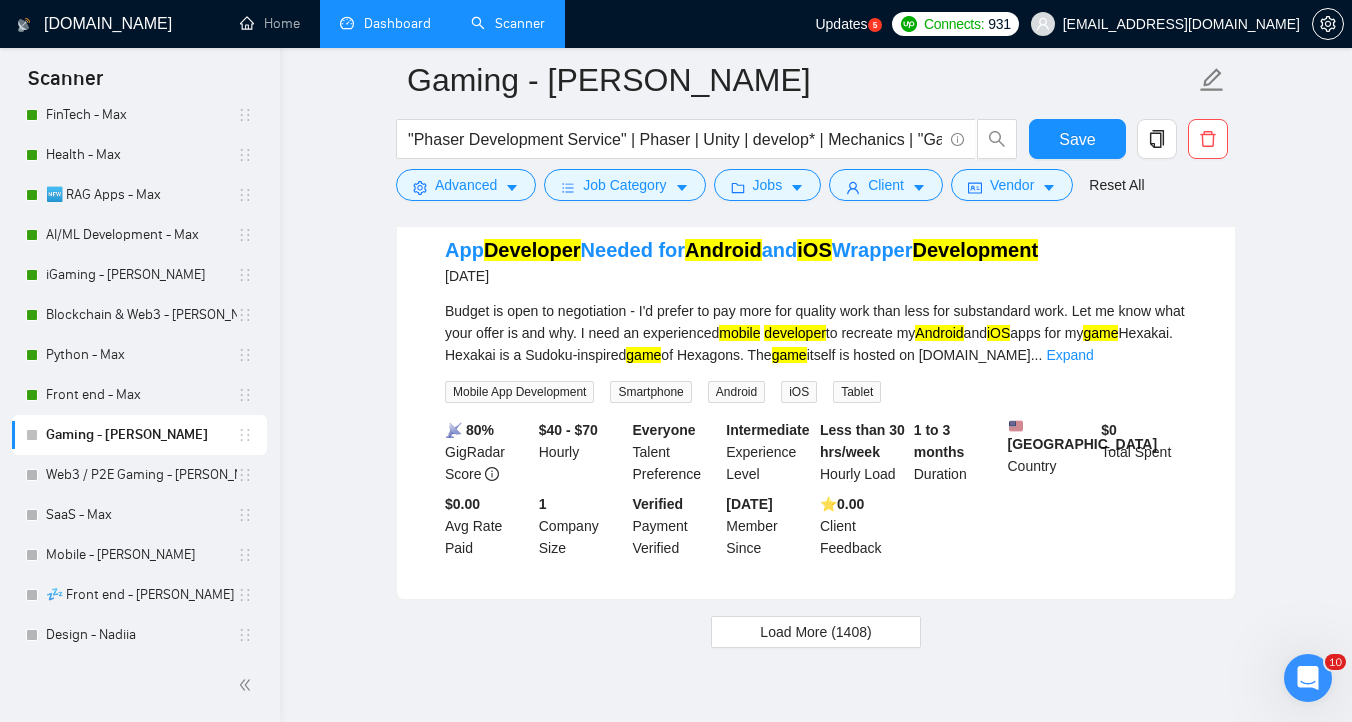 scroll, scrollTop: 4405, scrollLeft: 0, axis: vertical 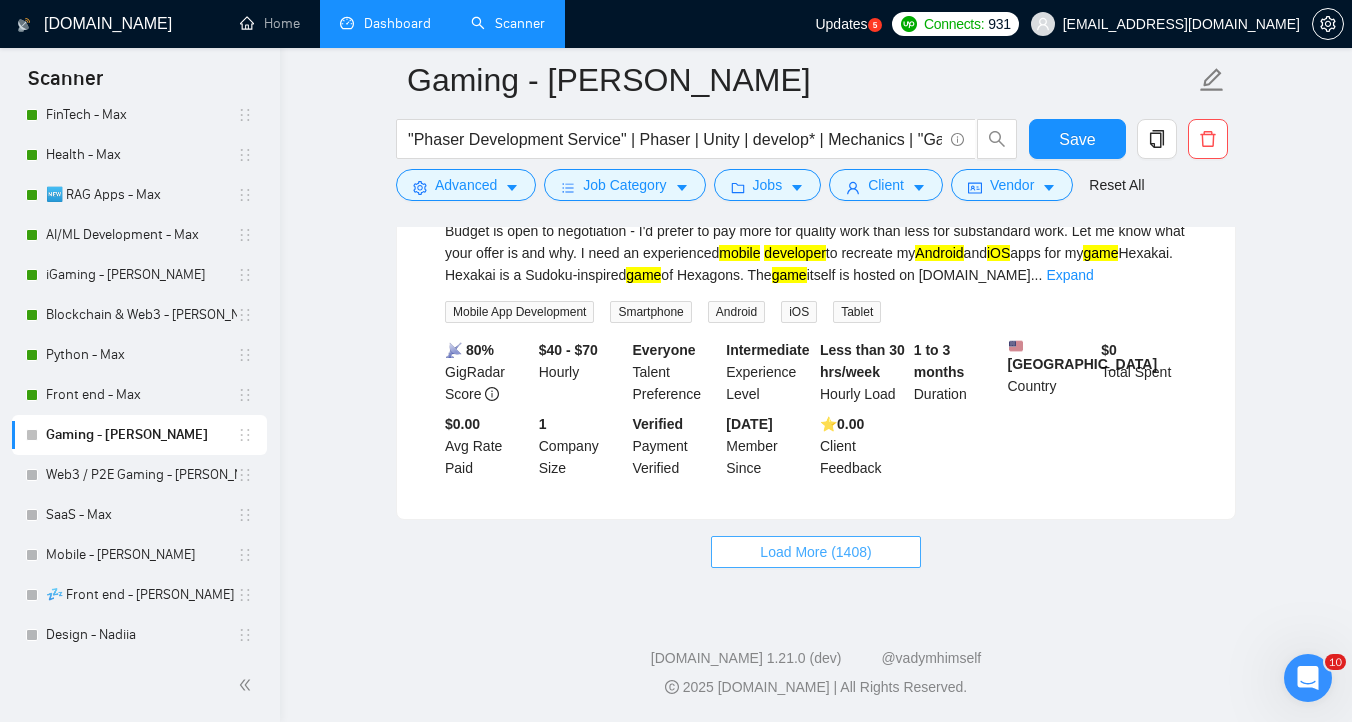 click on "Load More (1408)" at bounding box center (815, 552) 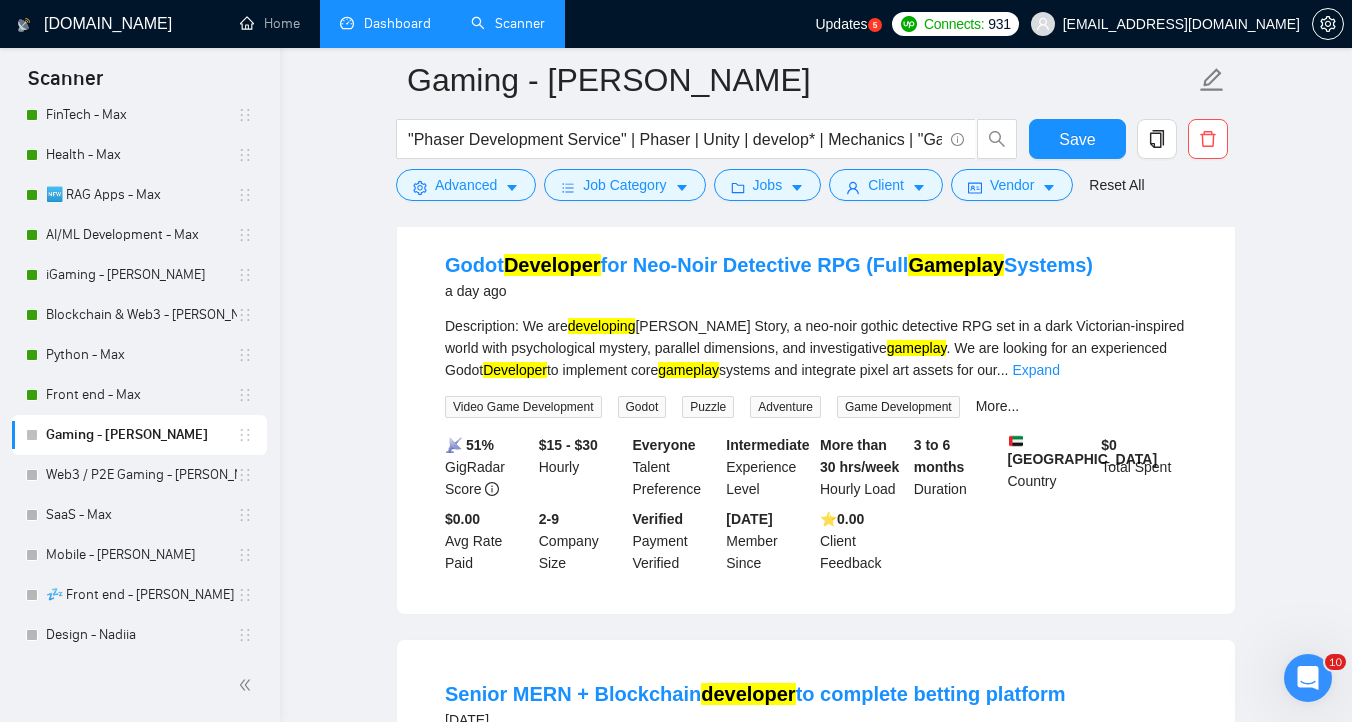 scroll, scrollTop: 1064, scrollLeft: 0, axis: vertical 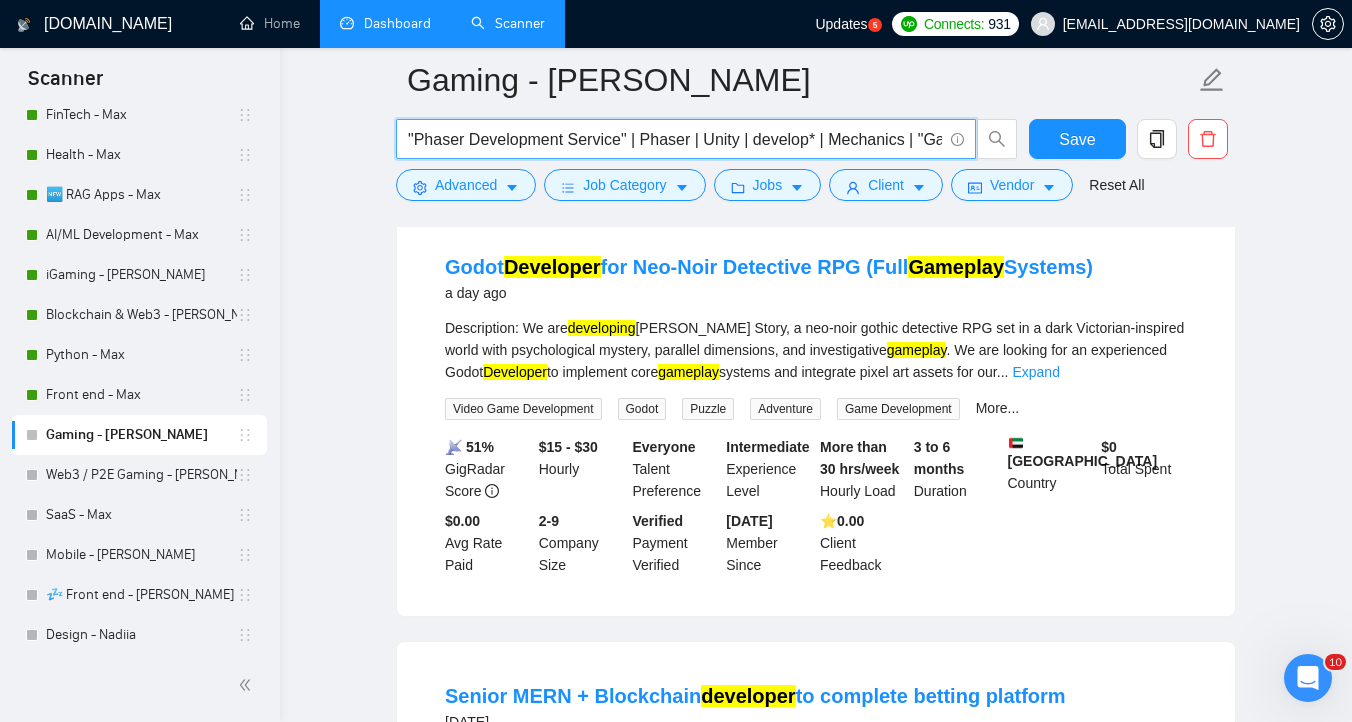 click on ""Phaser Development Service" | Phaser | Unity | develop* | Mechanics | "Gameplay Programming" | Multiplayer | Photon | ECS | DOTS | "Pixel Perfect" | "Technical Artist" | 2D | "AR/VR" | Animation | "Cross-platform" | Indie | "Hyper-casual" | Unity Engine | Unity | "Unity 2D" | Phaser | "Phaser.js" | Browser | web | "Three.js" | WebSocket | WebAssembly | Shader | "Performance Optimization" | Responsive | Mobile | Android | iOS | PC | Desktop | Social | "Casual Mobile" | Instant | Lightweight | "User Engagement" | Community" at bounding box center (675, 139) 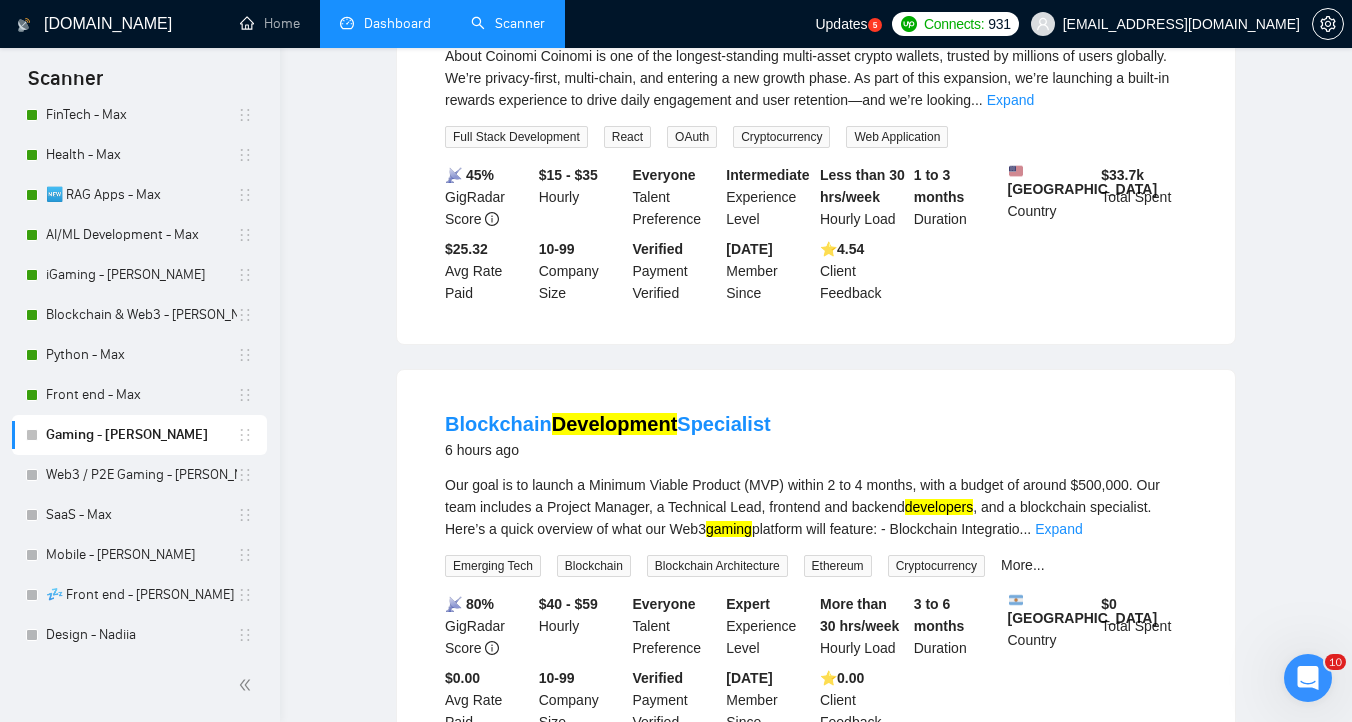 scroll, scrollTop: 0, scrollLeft: 0, axis: both 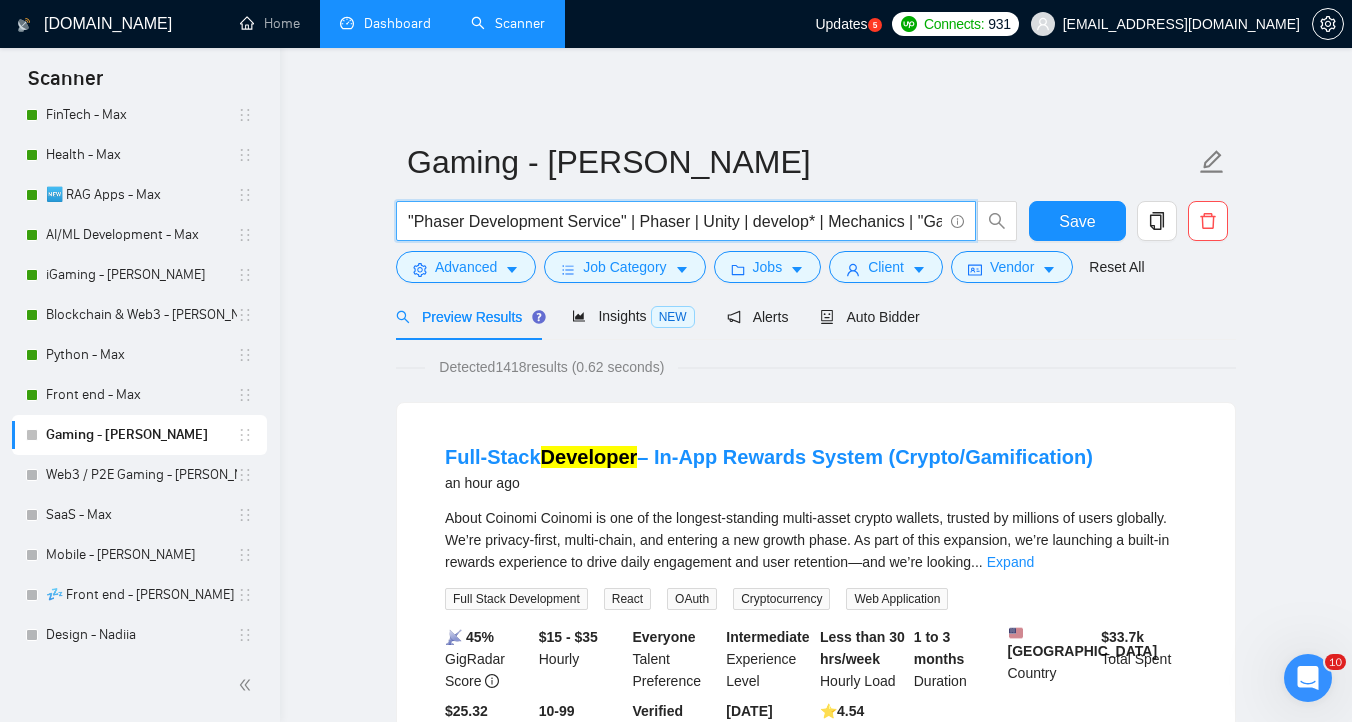 drag, startPoint x: 646, startPoint y: 217, endPoint x: 412, endPoint y: 212, distance: 234.0534 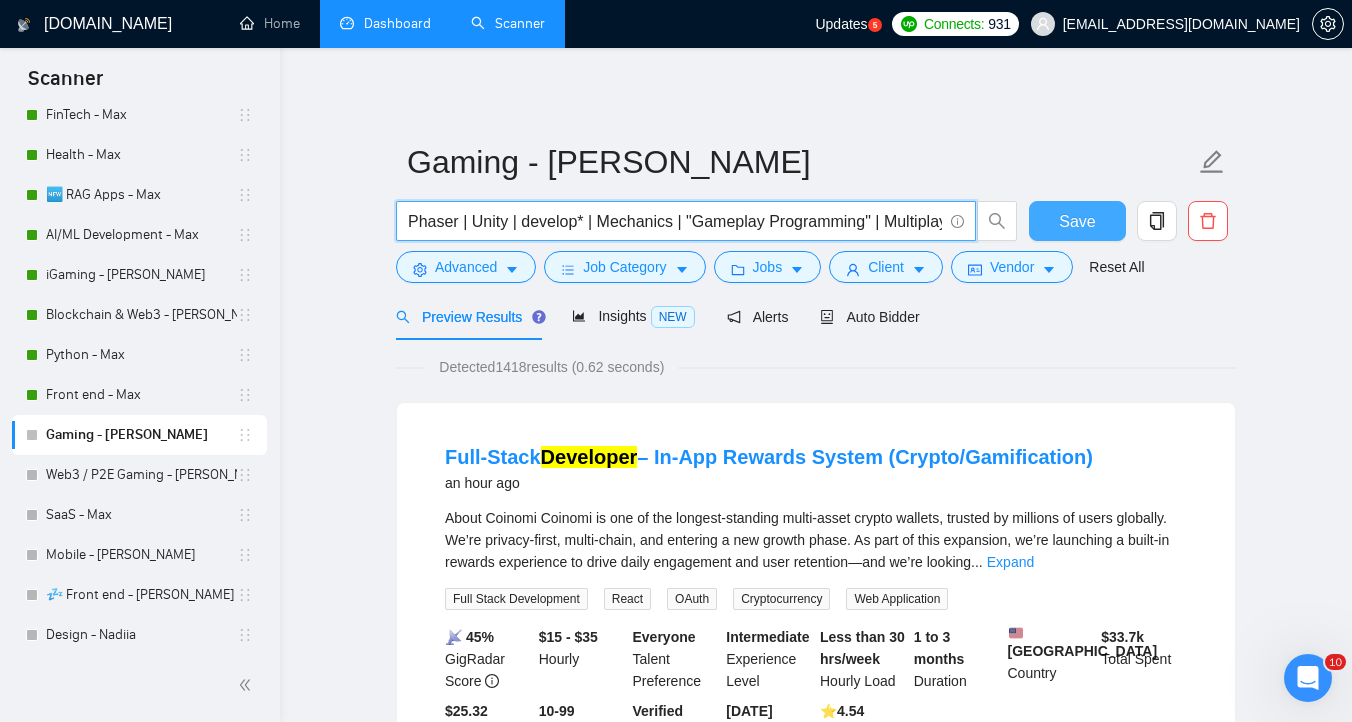type on "Phaser | Unity | develop* | Mechanics | "Gameplay Programming" | Multiplayer | Photon | ECS | DOTS | "Pixel Perfect" | "Technical Artist" | 2D | "AR/VR" | Animation | "Cross-platform" | Indie | "Hyper-casual" | Unity Engine | Unity | "Unity 2D" | Phaser | "Phaser.js" | Browser | web | "Three.js" | WebSocket | WebAssembly | Shader | "Performance Optimization" | Responsive | Mobile | Android | iOS | PC | Desktop | Social | "Casual Mobile" | Instant | Lightweight | "User Engagement" | Community" 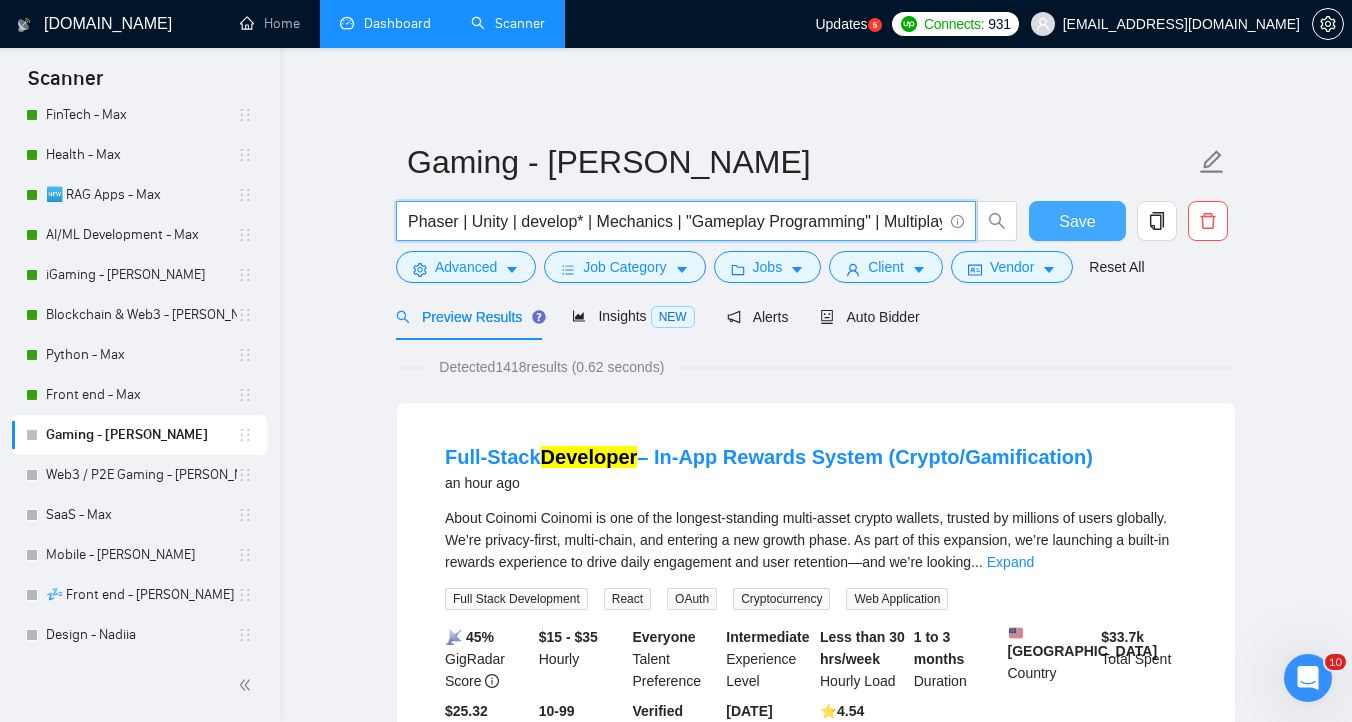 click on "Save" at bounding box center [1077, 221] 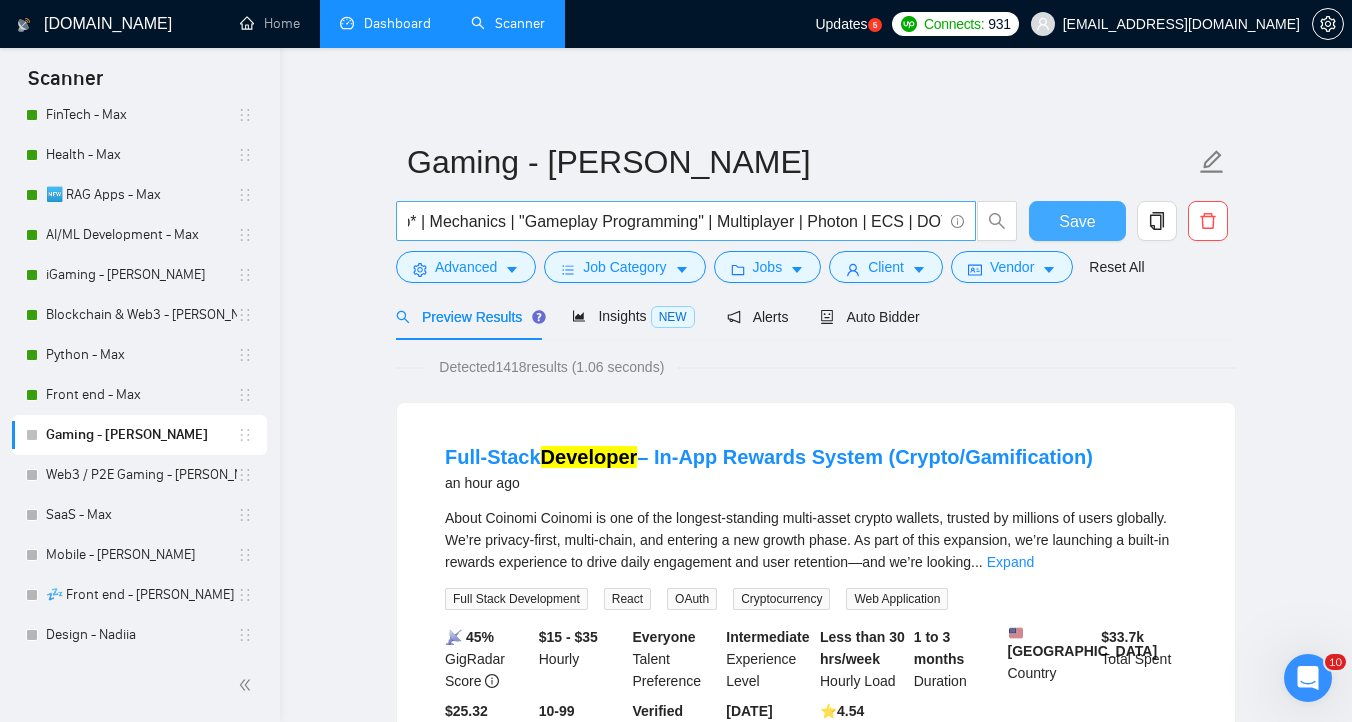 scroll, scrollTop: 0, scrollLeft: 0, axis: both 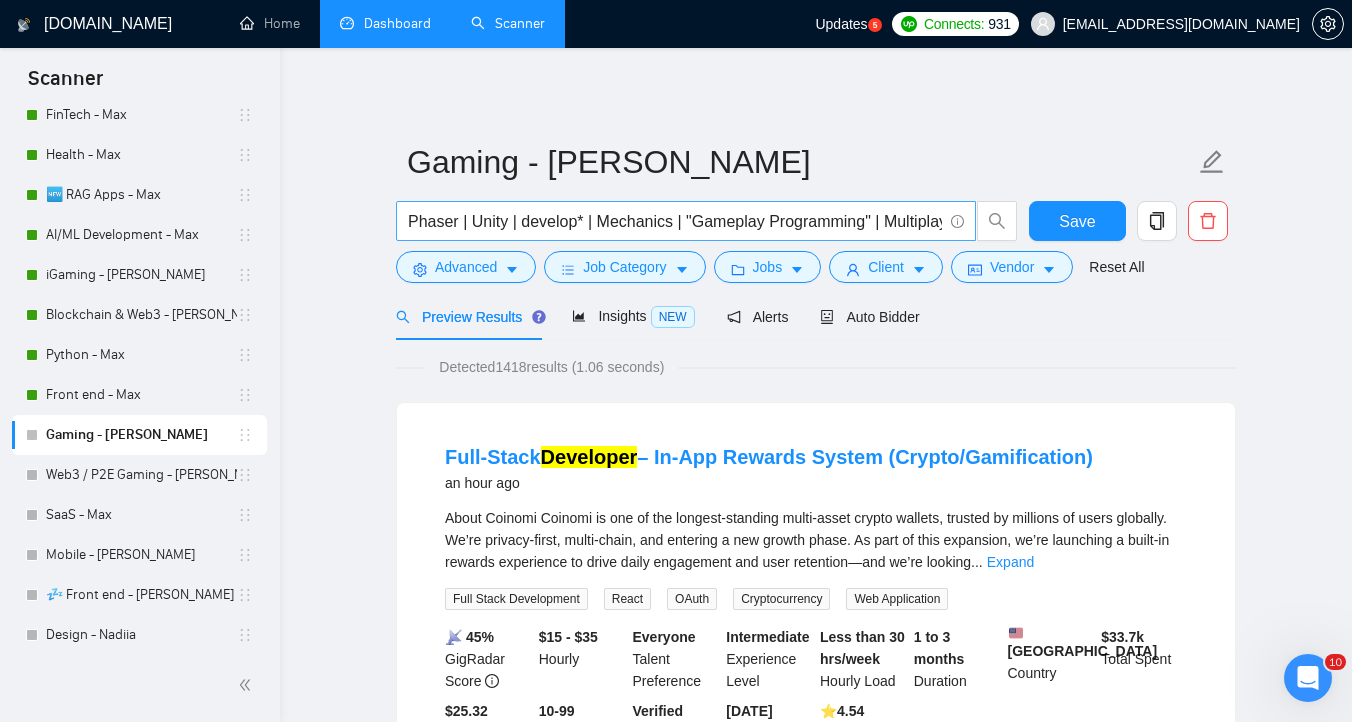 click on "Phaser | Unity | develop* | Mechanics | "Gameplay Programming" | Multiplayer | Photon | ECS | DOTS | "Pixel Perfect" | "Technical Artist" | 2D | "AR/VR" | Animation | "Cross-platform" | Indie | "Hyper-casual" | Unity Engine | Unity | "Unity 2D" | Phaser | "Phaser.js" | Browser | web | "Three.js" | WebSocket | WebAssembly | Shader | "Performance Optimization" | Responsive | Mobile | Android | iOS | PC | Desktop | Social | "Casual Mobile" | Instant | Lightweight | "User Engagement" | Community" at bounding box center (675, 221) 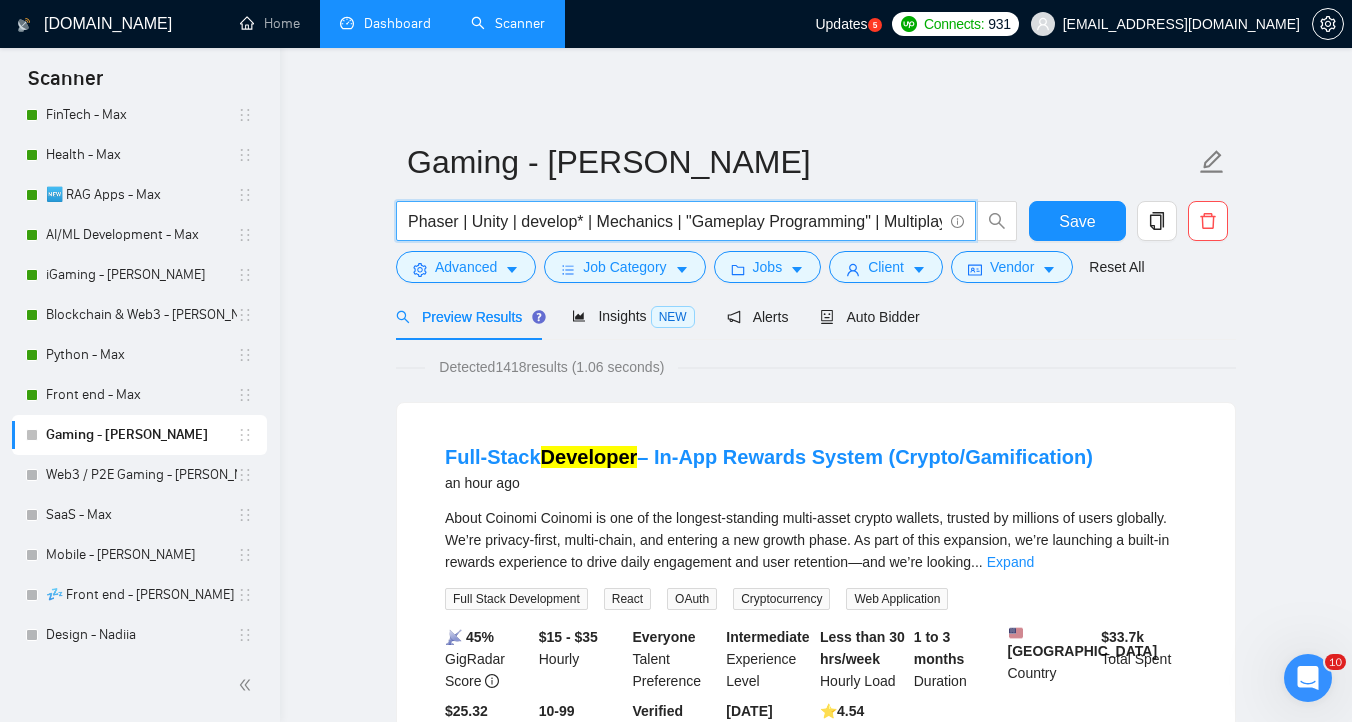 click on "Phaser | Unity | develop* | Mechanics | "Gameplay Programming" | Multiplayer | Photon | ECS | DOTS | "Pixel Perfect" | "Technical Artist" | 2D | "AR/VR" | Animation | "Cross-platform" | Indie | "Hyper-casual" | Unity Engine | Unity | "Unity 2D" | Phaser | "Phaser.js" | Browser | web | "Three.js" | WebSocket | WebAssembly | Shader | "Performance Optimization" | Responsive | Mobile | Android | iOS | PC | Desktop | Social | "Casual Mobile" | Instant | Lightweight | "User Engagement" | Community" at bounding box center [675, 221] 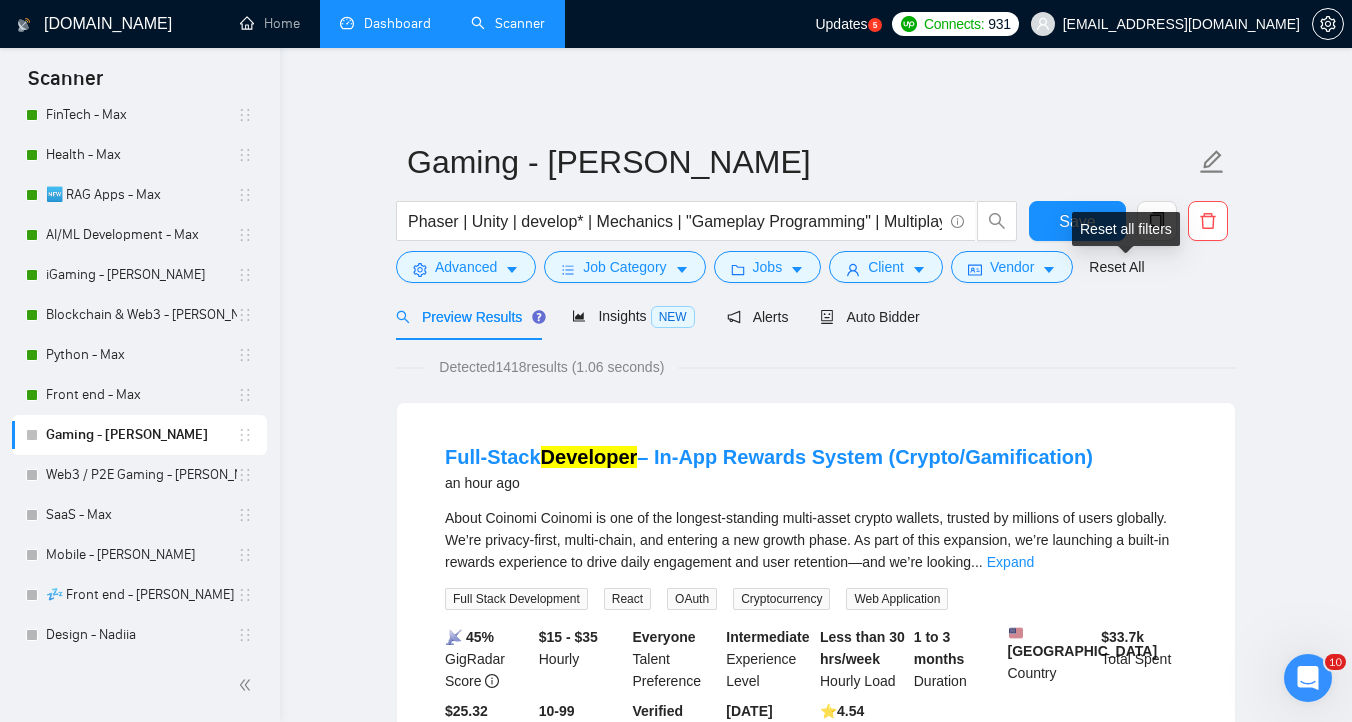 click on "Reset all filters" at bounding box center (1126, 229) 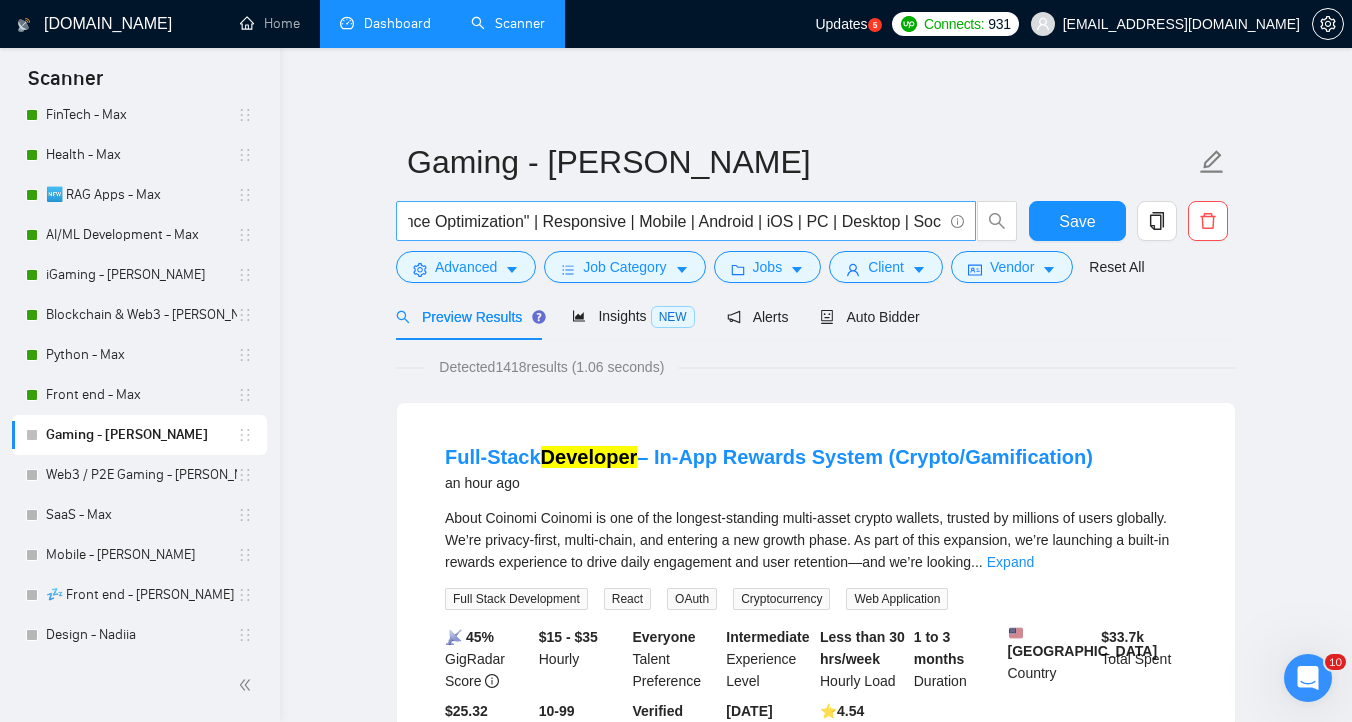 scroll, scrollTop: 0, scrollLeft: 2405, axis: horizontal 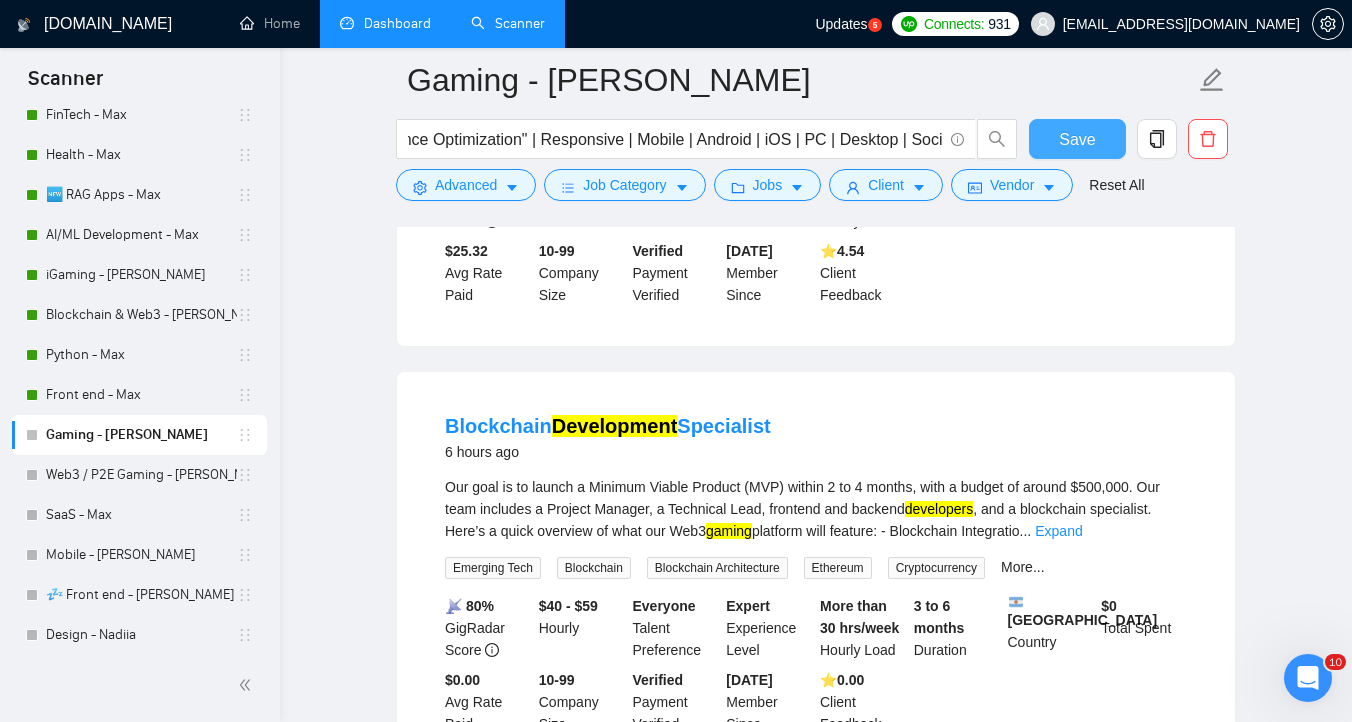 click on "Save" at bounding box center (1077, 139) 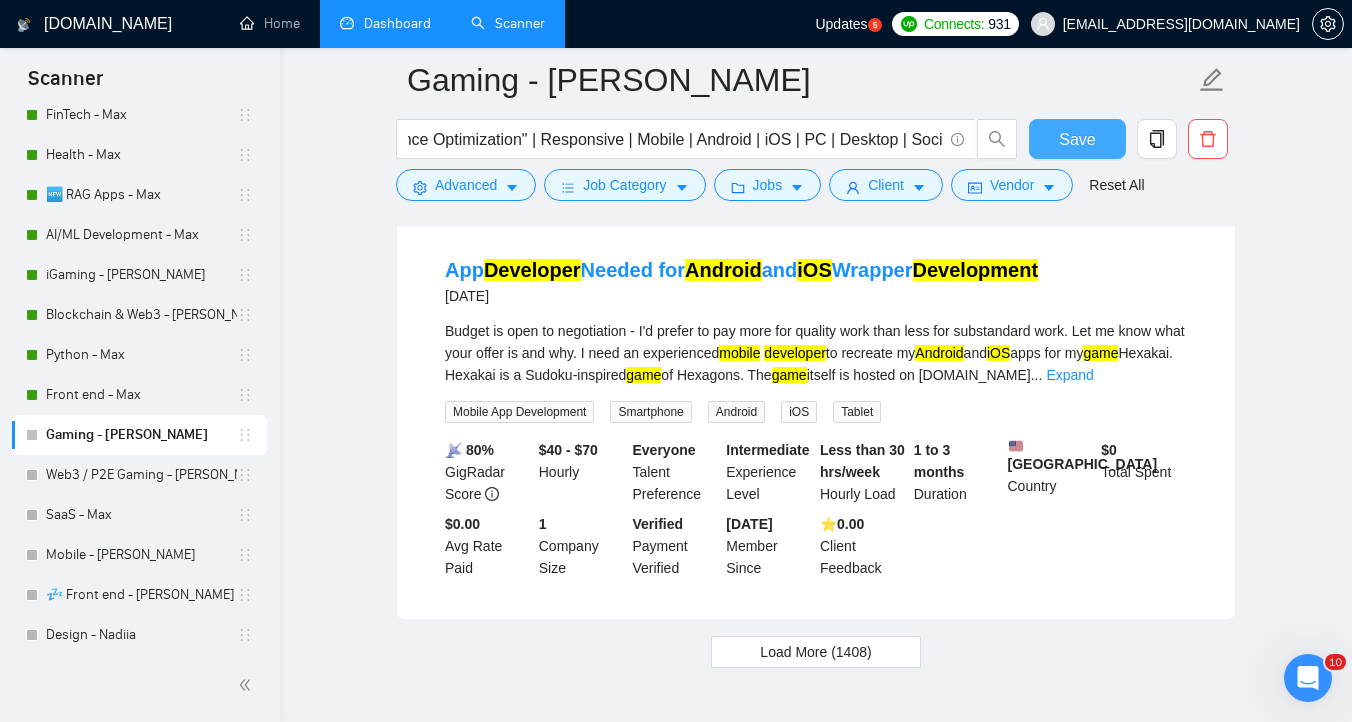 scroll, scrollTop: 4273, scrollLeft: 0, axis: vertical 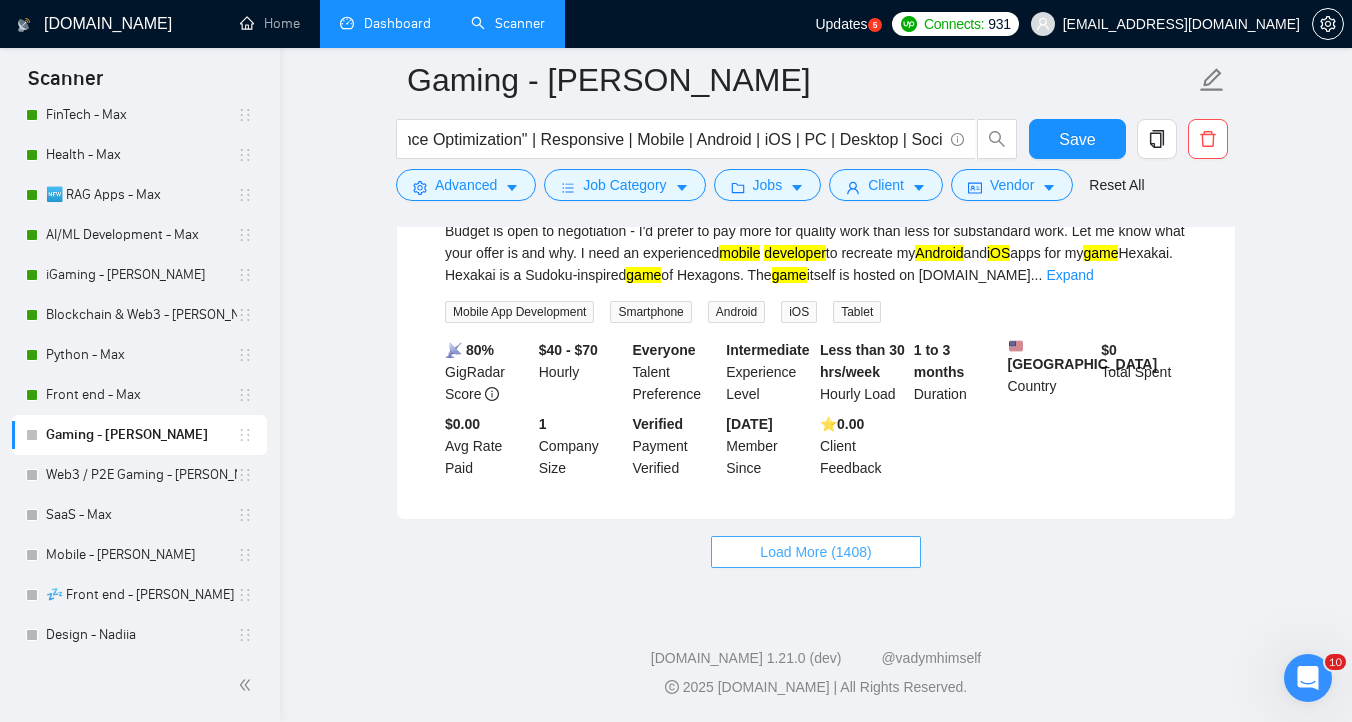 click on "Load More (1408)" at bounding box center (815, 552) 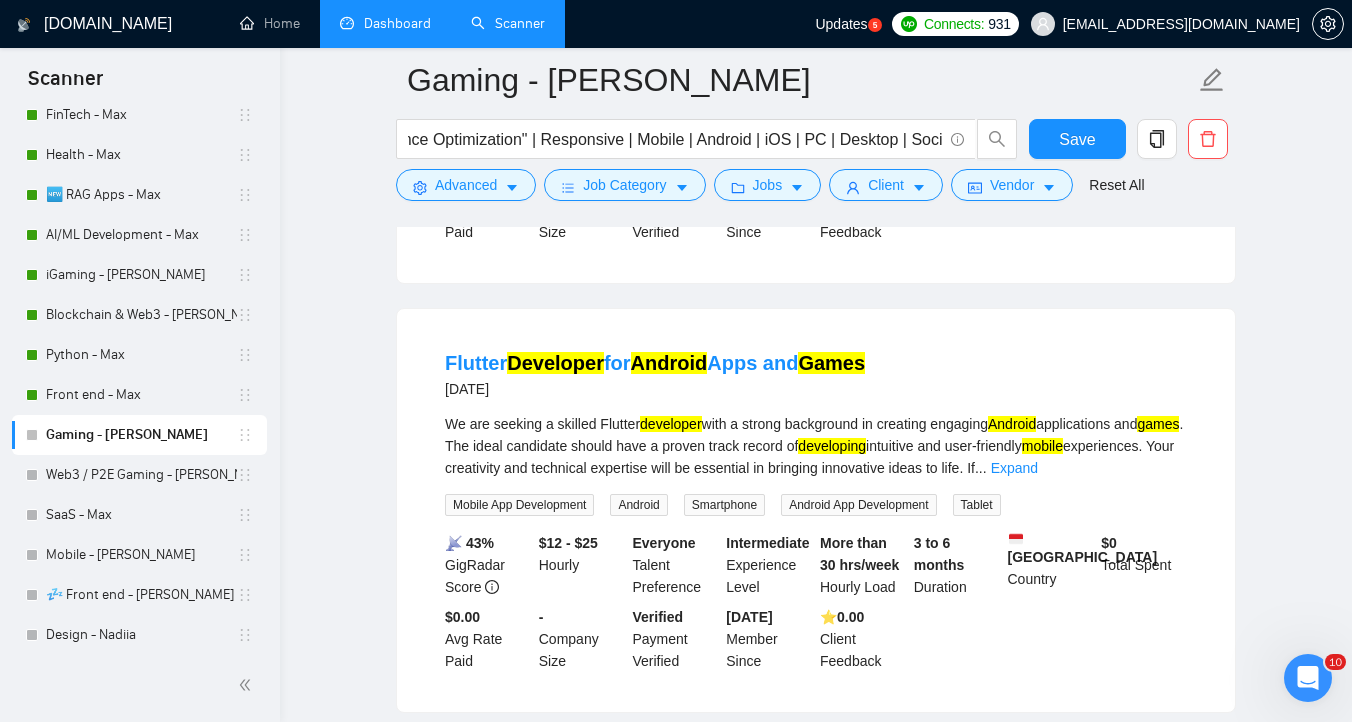 scroll, scrollTop: 5752, scrollLeft: 0, axis: vertical 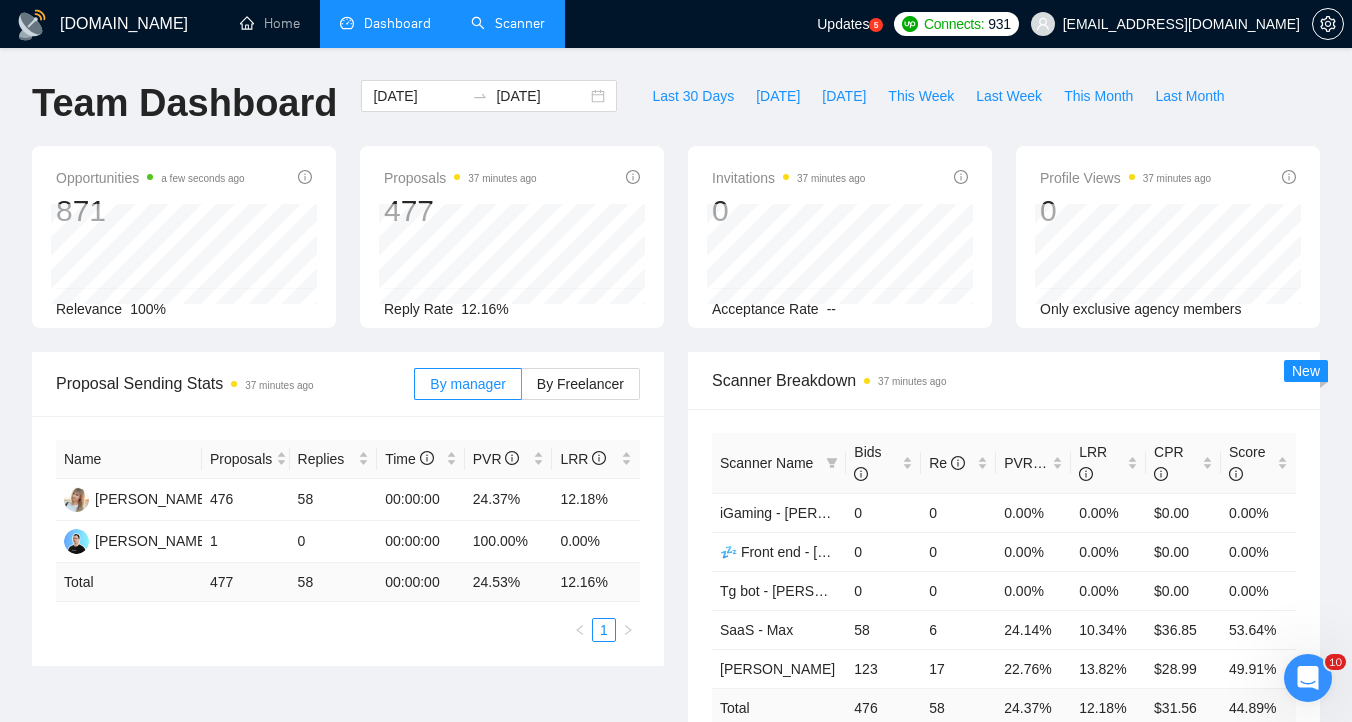 click on "Scanner" at bounding box center [508, 23] 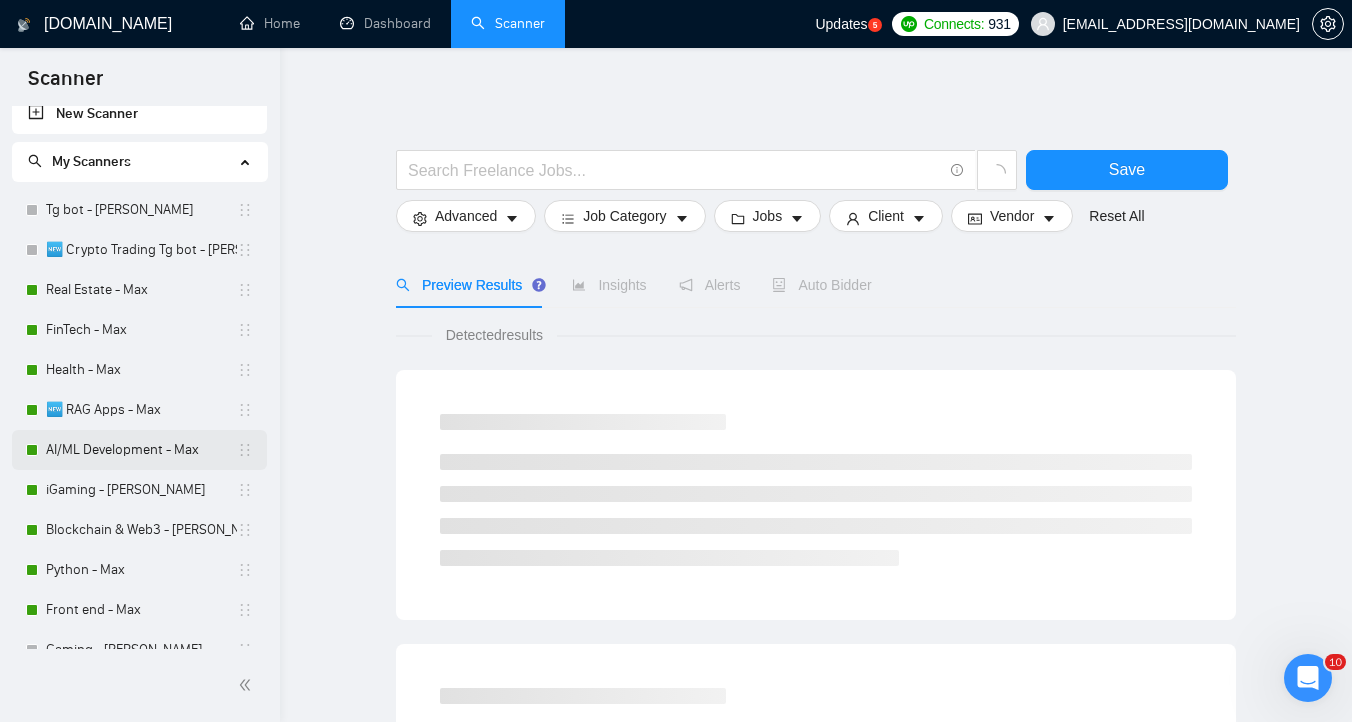scroll, scrollTop: 32, scrollLeft: 0, axis: vertical 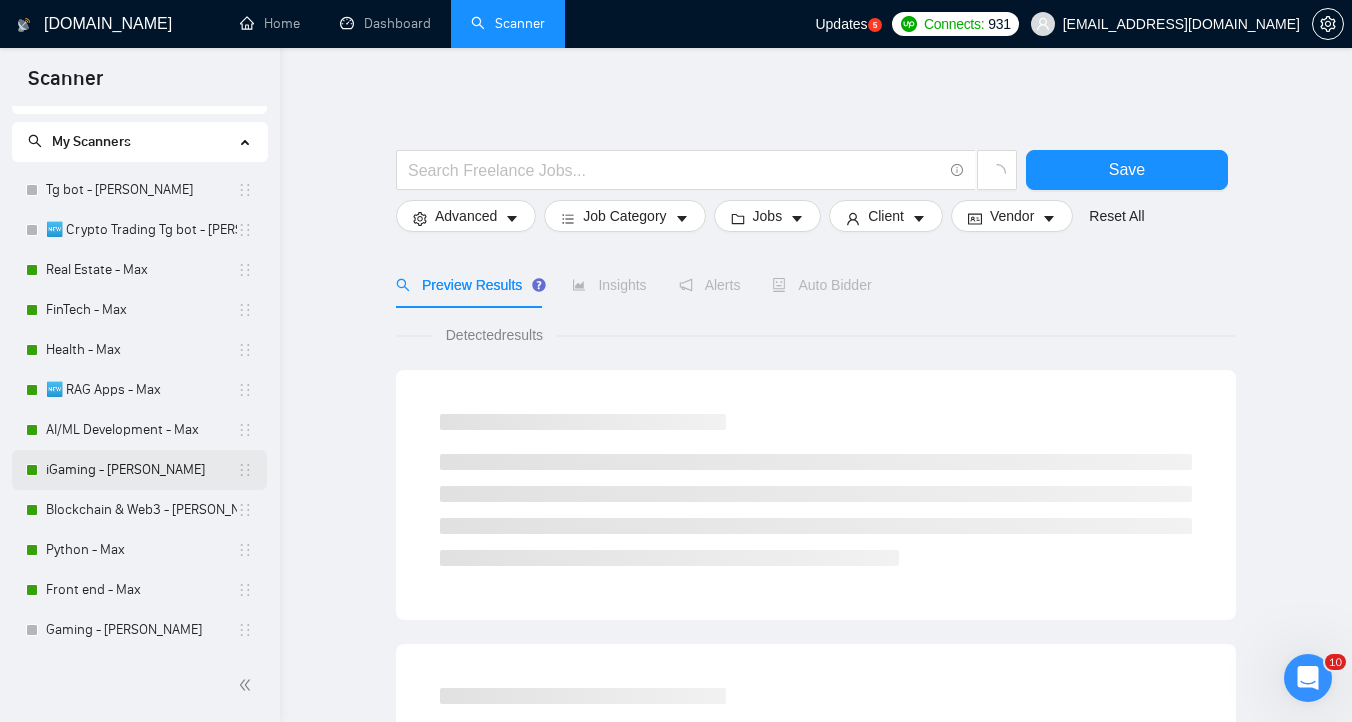 click on "iGaming - Dmytro" at bounding box center [141, 470] 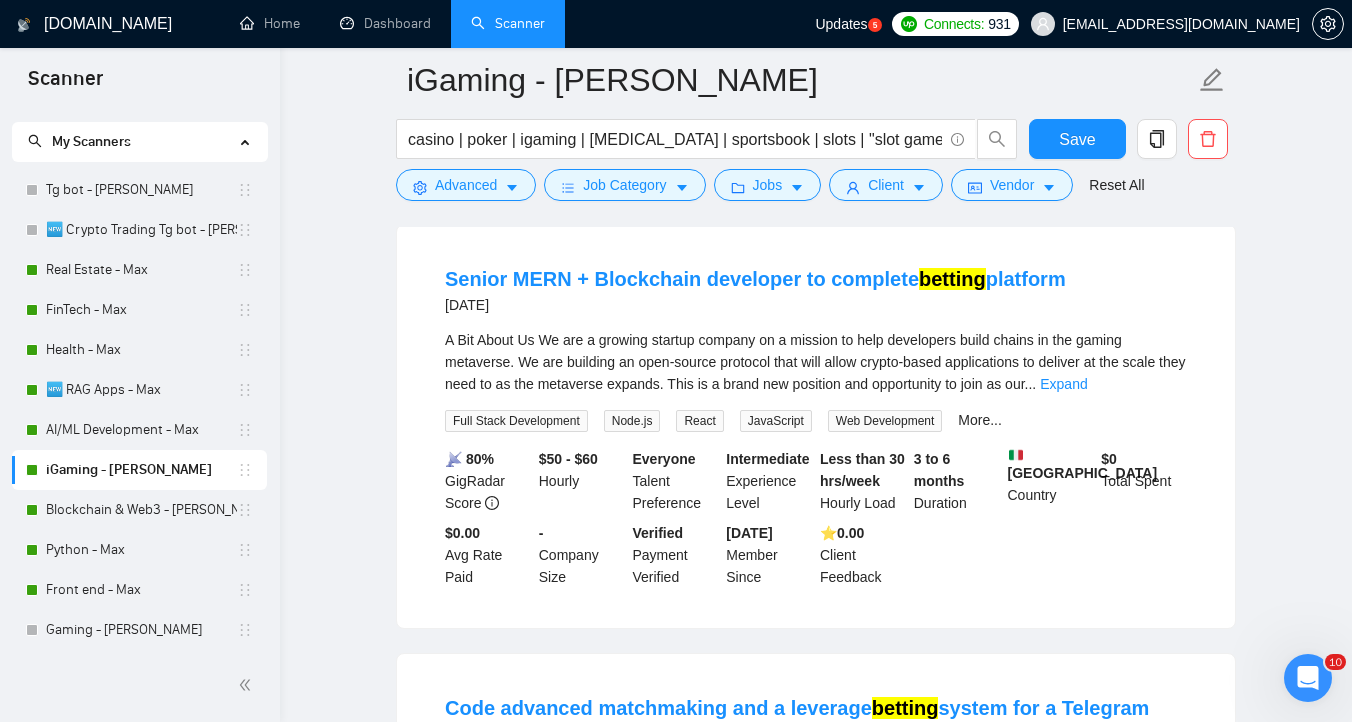 scroll, scrollTop: 0, scrollLeft: 0, axis: both 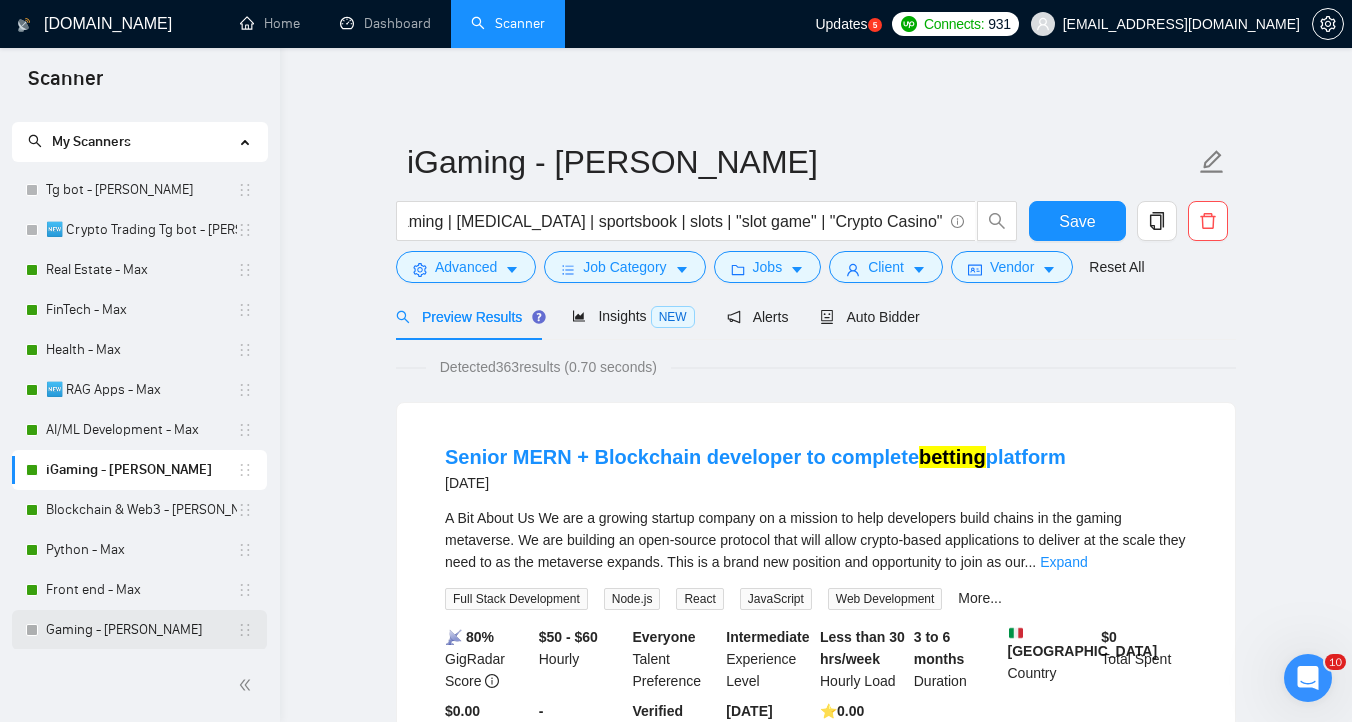 click on "Gaming - Dmytro" at bounding box center [141, 630] 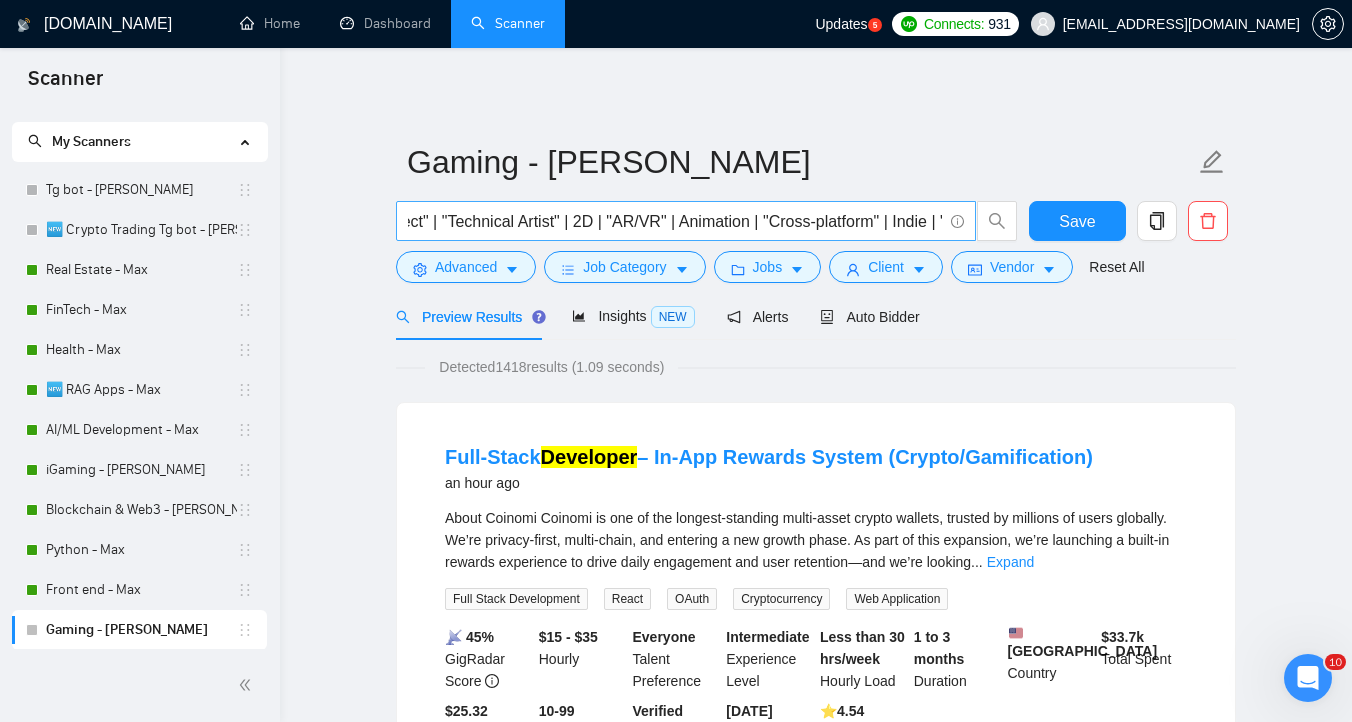 scroll, scrollTop: 0, scrollLeft: 807, axis: horizontal 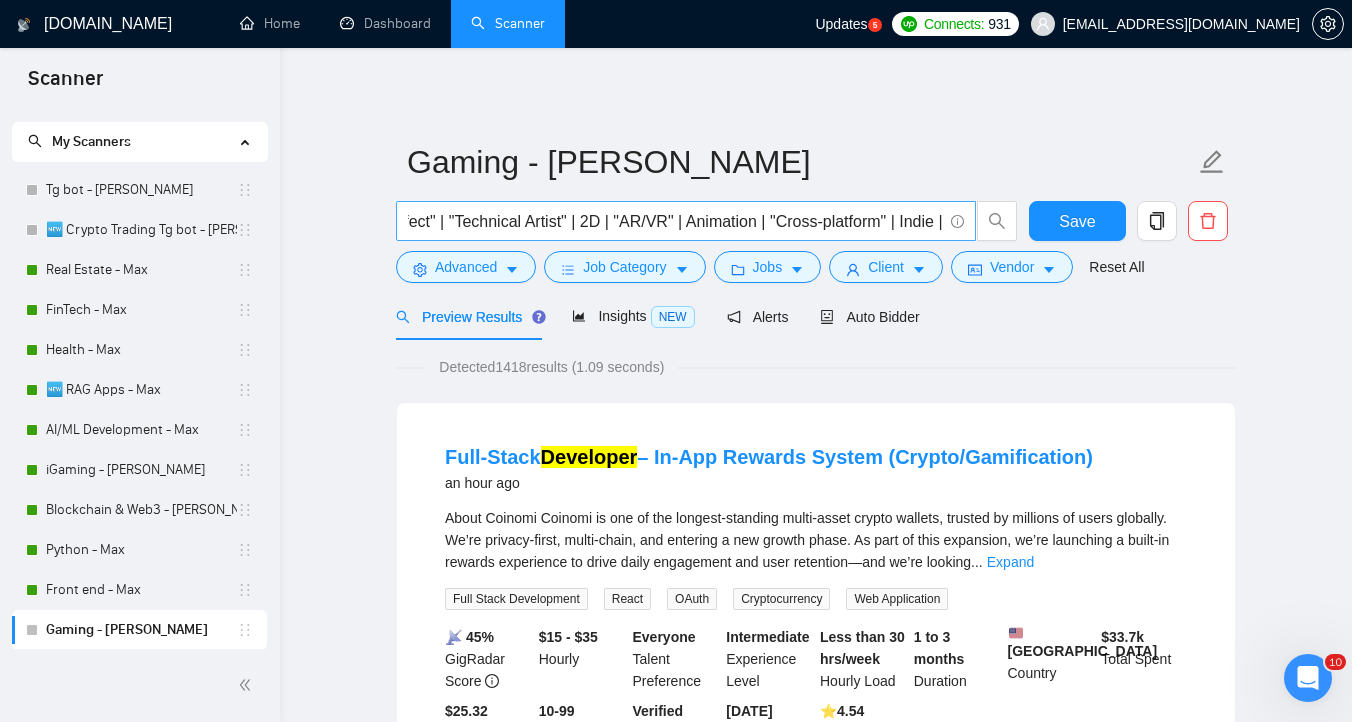 click on "Phaser | Unity | develop* | Mechanics | "Gameplay Programming" | Multiplayer | Photon | ECS | DOTS | "Pixel Perfect" | "Technical Artist" | 2D | "AR/VR" | Animation | "Cross-platform" | Indie | "Hyper-casual" | Unity Engine | Unity | "Unity 2D" | Phaser | "Phaser.js" | Browser | web | "Three.js" | WebSocket | WebAssembly | Shader | "Performance Optimization" | Responsive | Mobile | Android | iOS | PC | Desktop | Social | "Casual Mobile" | Instant | Lightweight | "User Engagement" | Community" at bounding box center (675, 221) 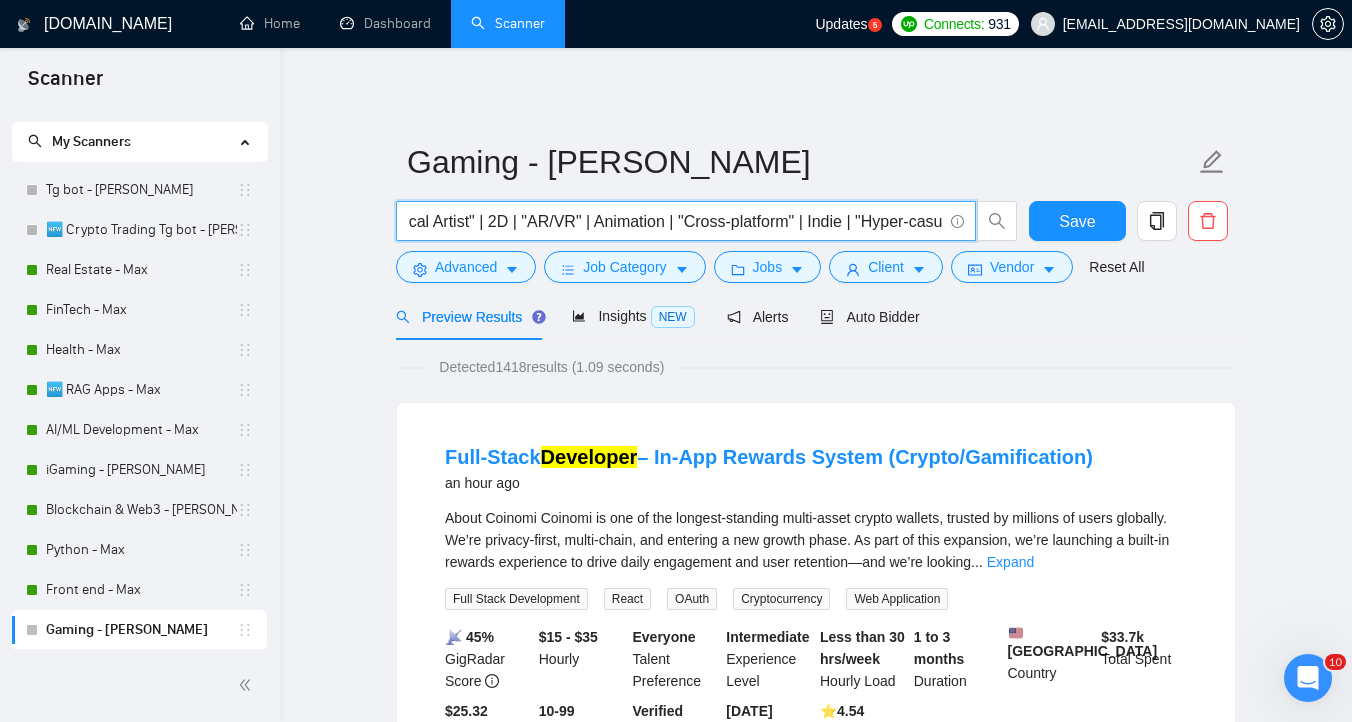 scroll, scrollTop: 0, scrollLeft: 906, axis: horizontal 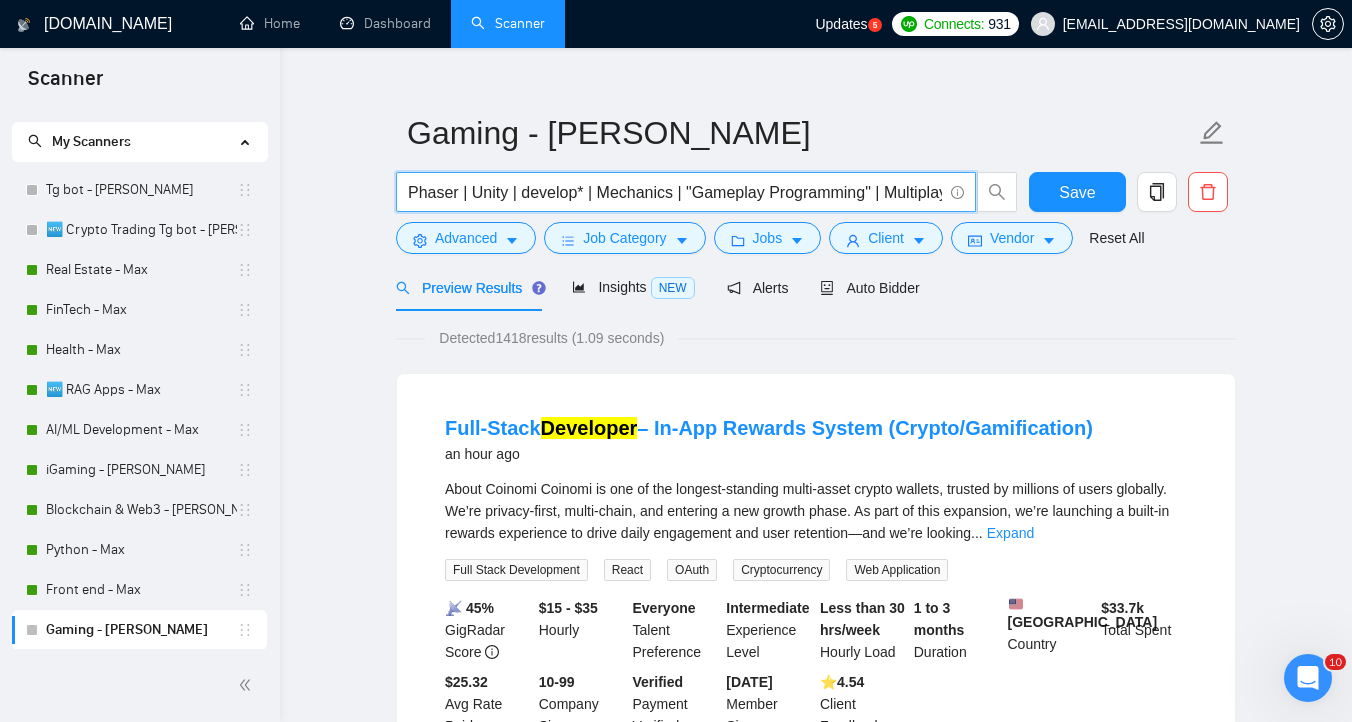click on "Gaming - Dmytro Phaser | Unity | develop* | Mechanics | "Gameplay Programming" | Multiplayer | Photon | ECS | DOTS | "Pixel Perfect" | "Technical Artist" | 2D | "AR/VR" | Animation | "Cross-platform" | Indie | "Hyper-casual" | Unity Engine | Unity | "Unity 2D" | Phaser | "Phaser.js" | Browser | web | "Three.js" | WebSocket | WebAssembly | Shader | "Performance Optimization" | Responsive | Mobile | Android | iOS | PC | Desktop | Social | "Casual Mobile" | Instant | Lightweight | "User Engagement" | Community Save Advanced   Job Category   Jobs   Client   Vendor   Reset All Preview Results Insights NEW Alerts Auto Bidder Detected   1418  results   (1.09 seconds) Full-Stack  Developer  – In-App Rewards System (Crypto/Gamification) an hour ago ... Expand Full Stack Development React OAuth Cryptocurrency Web Application 📡   45% GigRadar Score   $15 - $35 Hourly Everyone Talent Preference Intermediate Experience Level Less than 30 hrs/week Hourly Load 1 to 3 months Duration   United States Country $ 33.7k 4.54" at bounding box center [816, 2398] 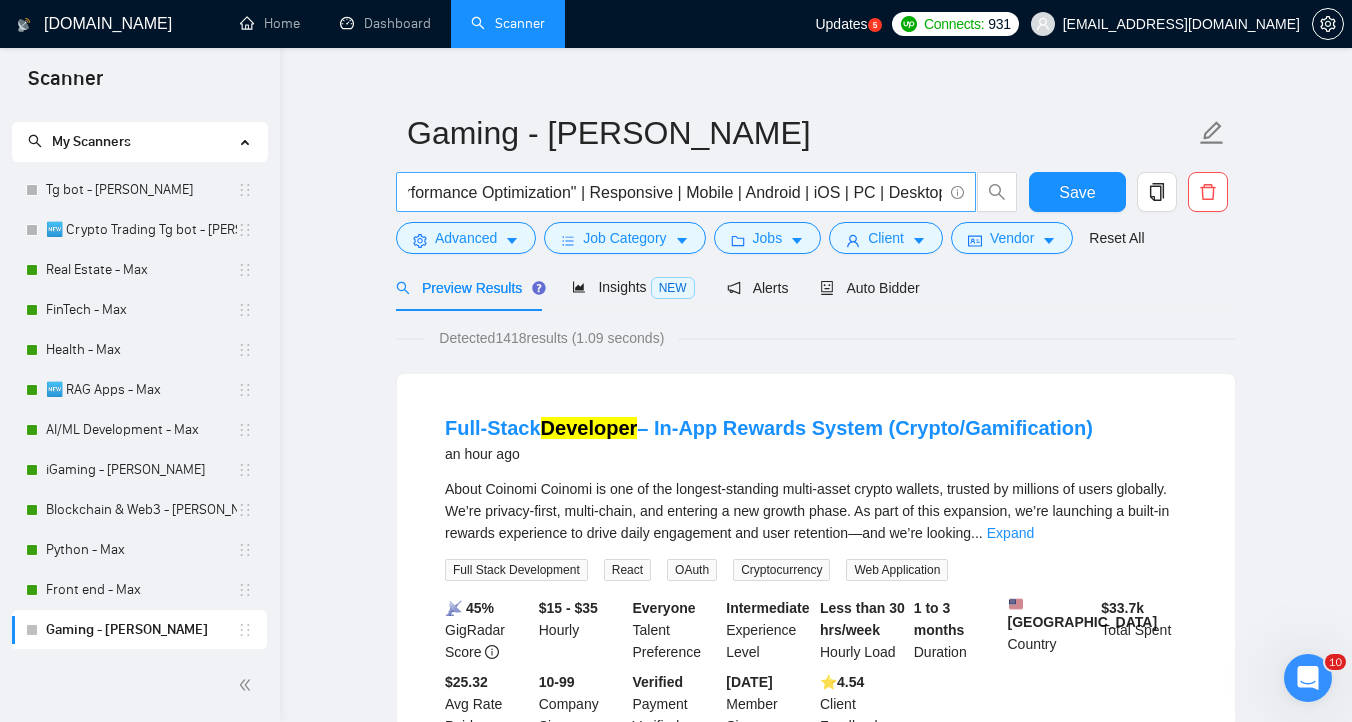scroll, scrollTop: 0, scrollLeft: 2992, axis: horizontal 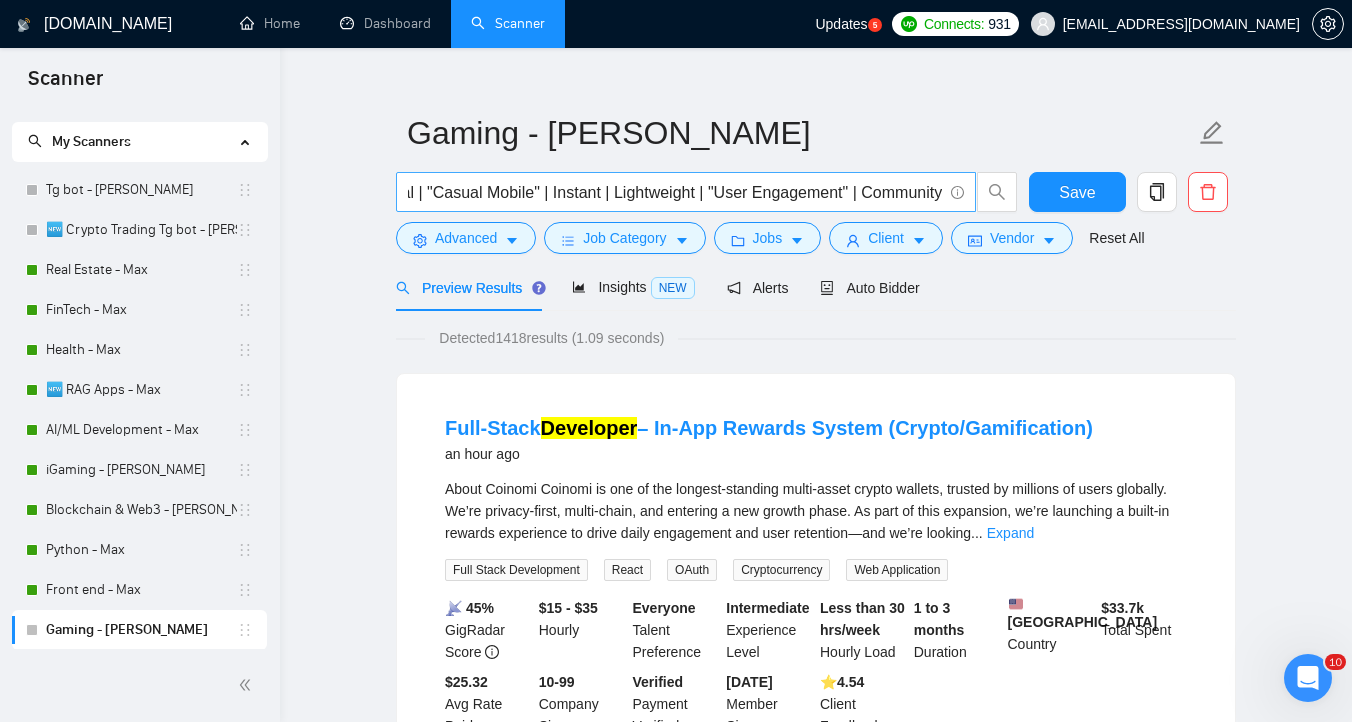 click on "Phaser | Unity | develop* | Mechanics | "Gameplay Programming" | Multiplayer | Photon | ECS | DOTS | "Pixel Perfect" | "Technical Artist" | 2D | "AR/VR" | Animation | "Cross-platform" | Indie | "Hyper-casual" | Unity Engine | Unity | "Unity 2D" | Phaser | "Phaser.js" | Browser | web | "Three.js" | WebSocket | WebAssembly | Shader | "Performance Optimization" | Responsive | Mobile | Android | iOS | PC | Desktop | Social | "Casual Mobile" | Instant | Lightweight | "User Engagement" | Community" at bounding box center (675, 192) 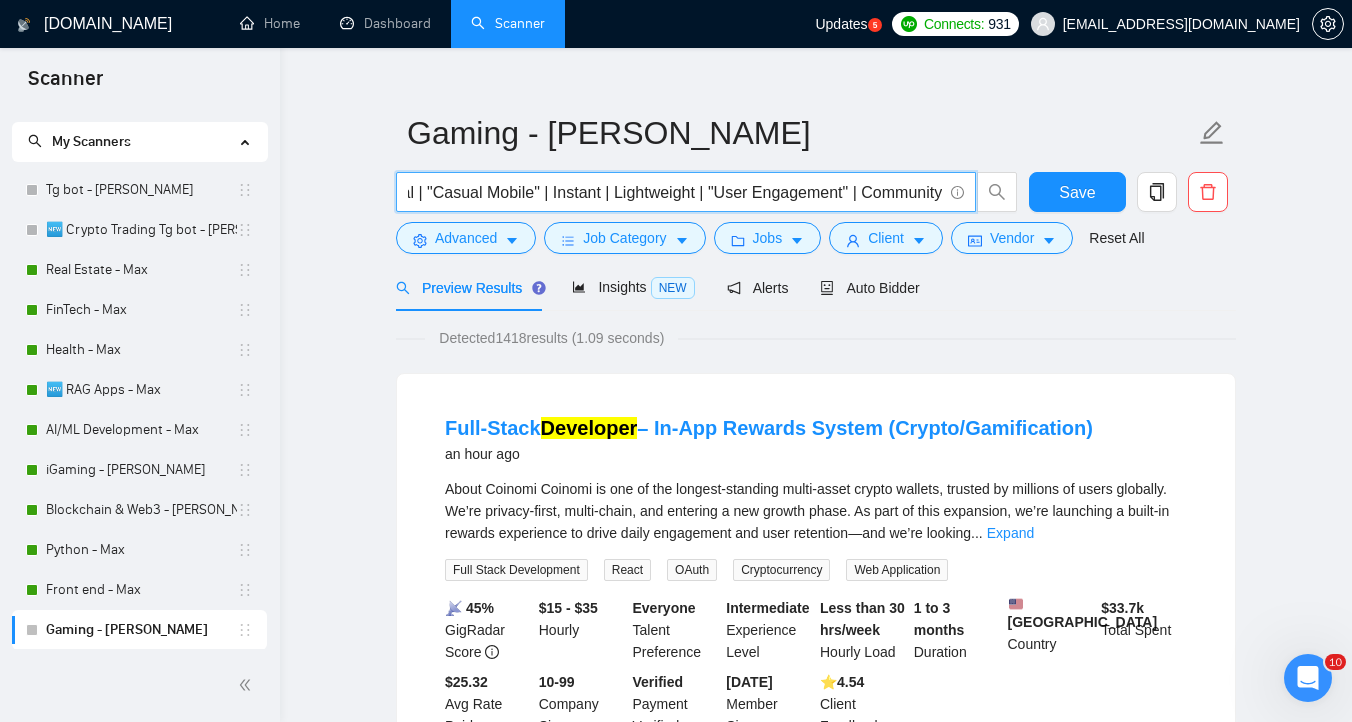click on "Phaser | Unity | develop* | Mechanics | "Gameplay Programming" | Multiplayer | Photon | ECS | DOTS | "Pixel Perfect" | "Technical Artist" | 2D | "AR/VR" | Animation | "Cross-platform" | Indie | "Hyper-casual" | Unity Engine | Unity | "Unity 2D" | Phaser | "Phaser.js" | Browser | web | "Three.js" | WebSocket | WebAssembly | Shader | "Performance Optimization" | Responsive | Mobile | Android | iOS | PC | Desktop | Social | "Casual Mobile" | Instant | Lightweight | "User Engagement" | Community" at bounding box center (675, 192) 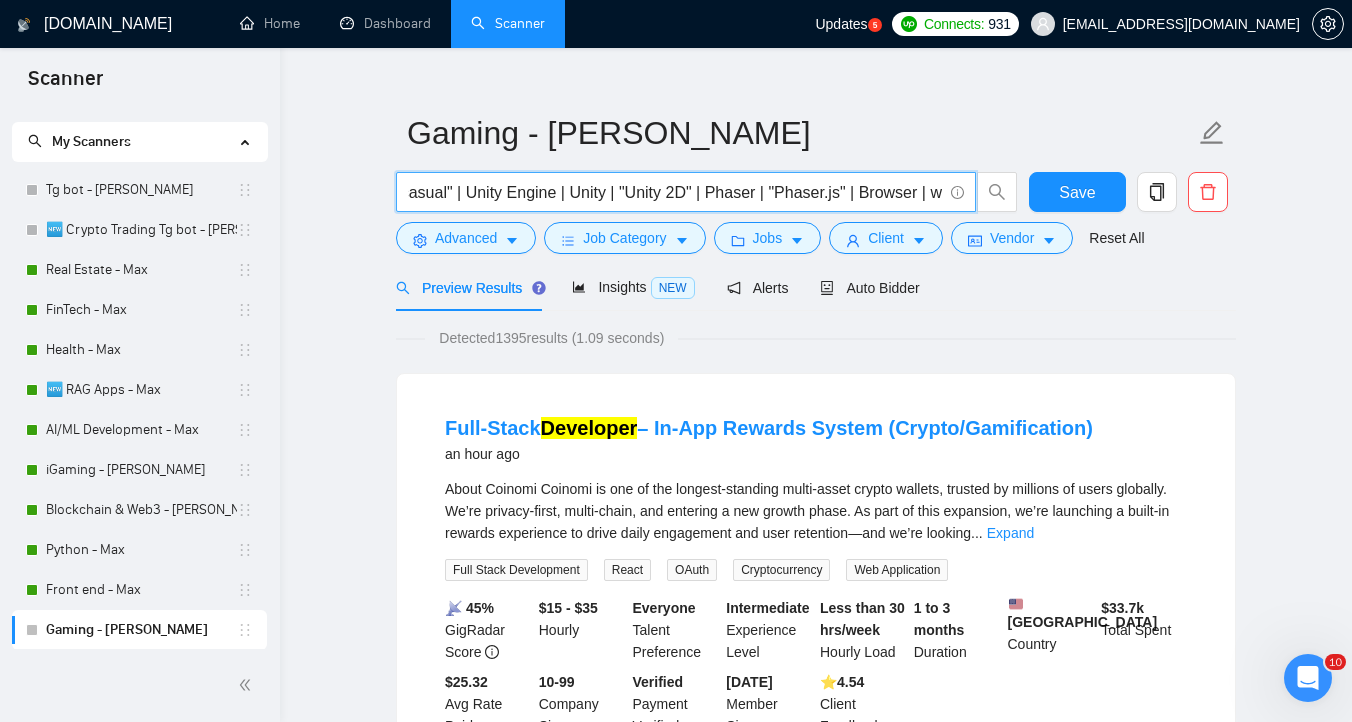 scroll, scrollTop: 0, scrollLeft: 1418, axis: horizontal 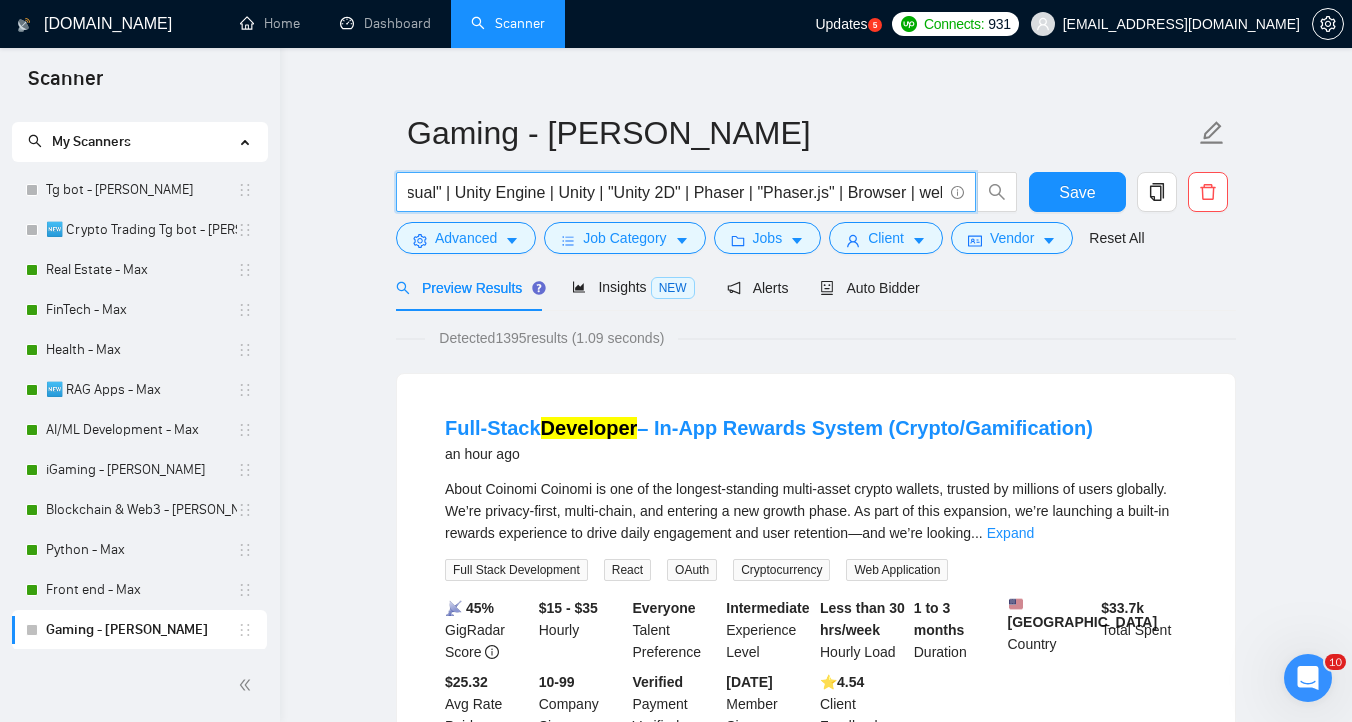type on "Phaser | Unity | develop* | Mechanics | "Gameplay Programming" | Multiplayer | Photon | ECS | DOTS | "Pixel Perfect" | "Technical Artist" | 2D | "AR/VR" | Animation | "Cross-platform" | Indie | "Hyper-casual" | Unity Engine | Unity | "Unity 2D" | Phaser | "Phaser.js" | Browser | web | "Three.js" | WebSocket | WebAssembly | Shader | "Performance Optimization" | Responsive | Mobile | Android | iOS | PC | Desktop | Social | "Casual Mobile" | Instant | Lightweight | "User Engagement"" 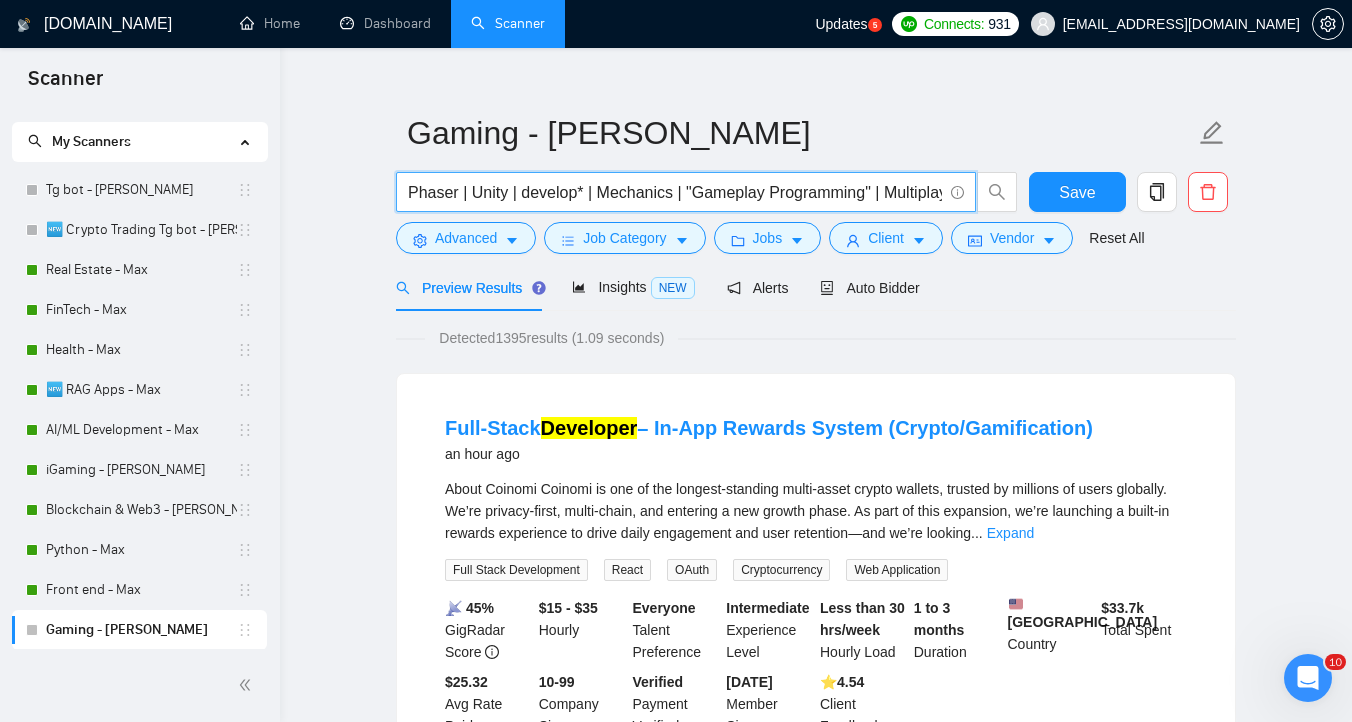 click on "Preview Results Insights NEW Alerts Auto Bidder" at bounding box center [816, 287] 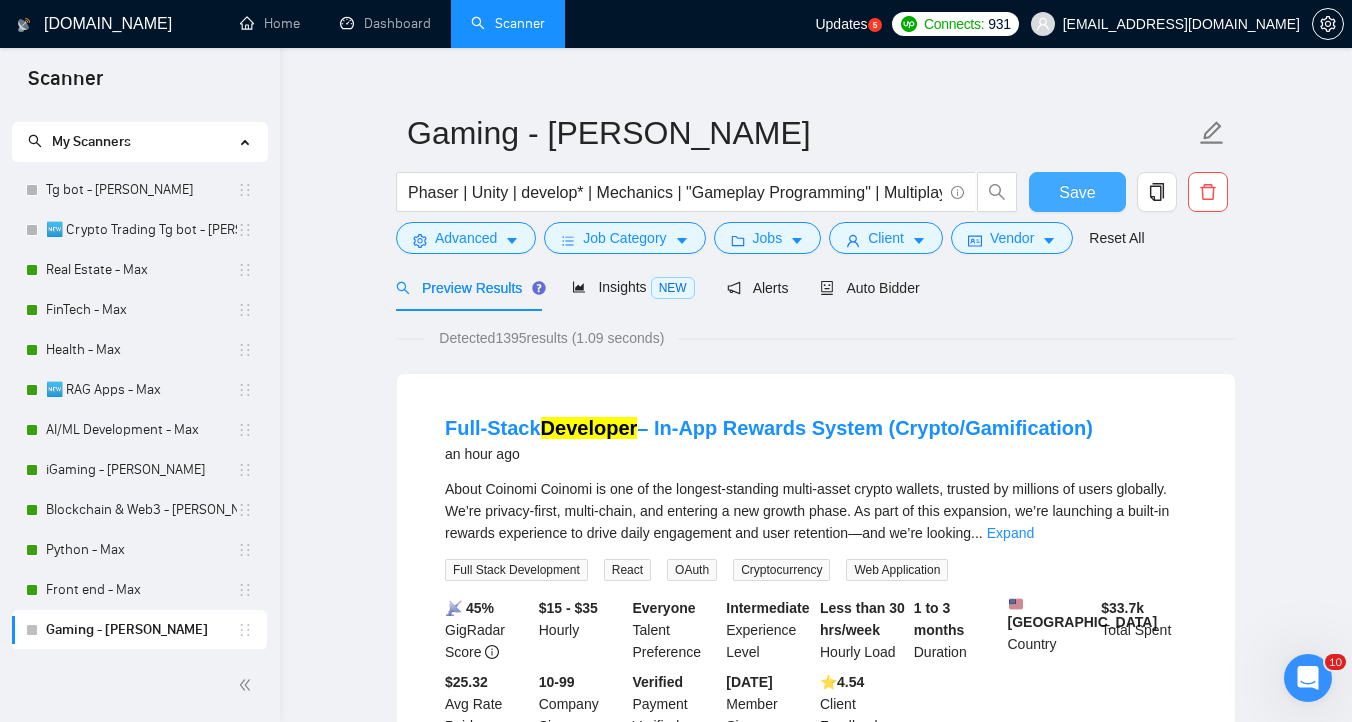 click on "Save" at bounding box center (1077, 192) 